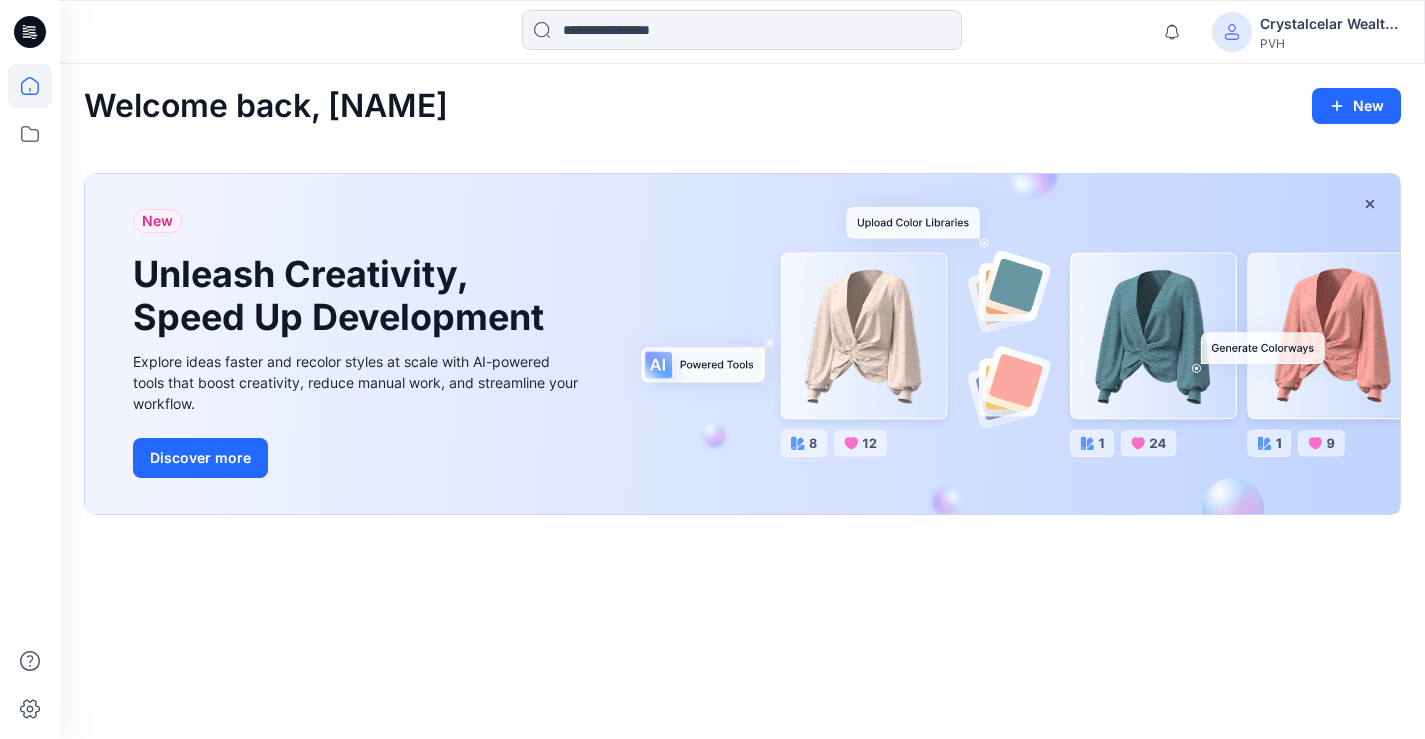 scroll, scrollTop: 0, scrollLeft: 0, axis: both 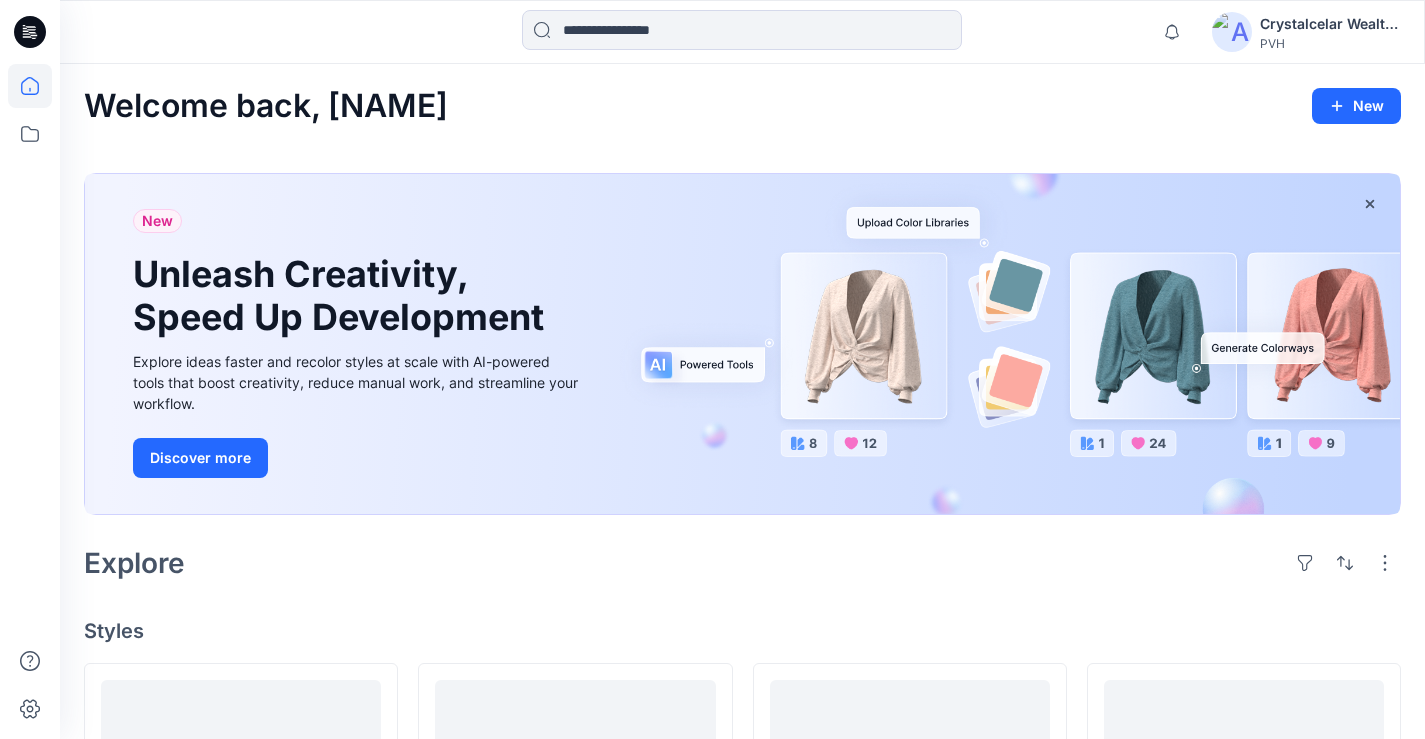 click at bounding box center [742, 32] 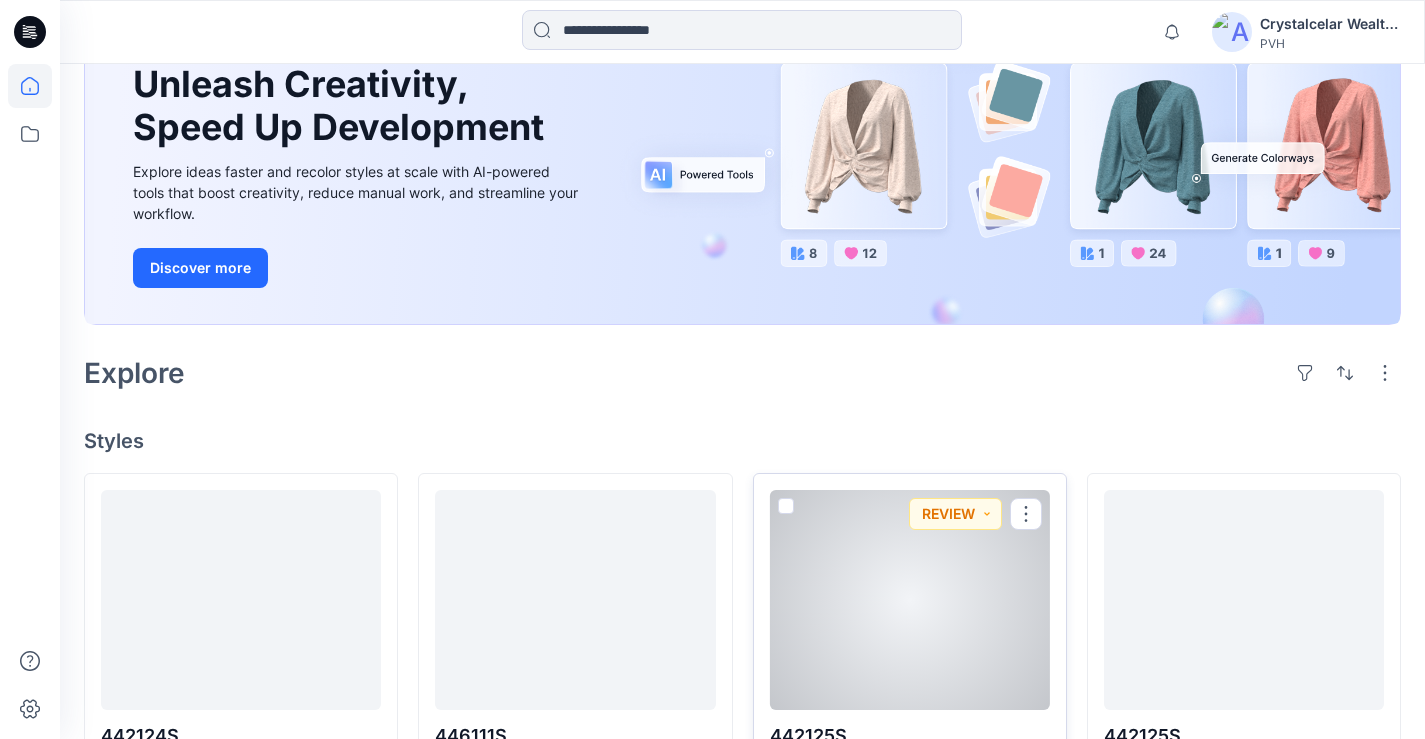 scroll, scrollTop: 0, scrollLeft: 0, axis: both 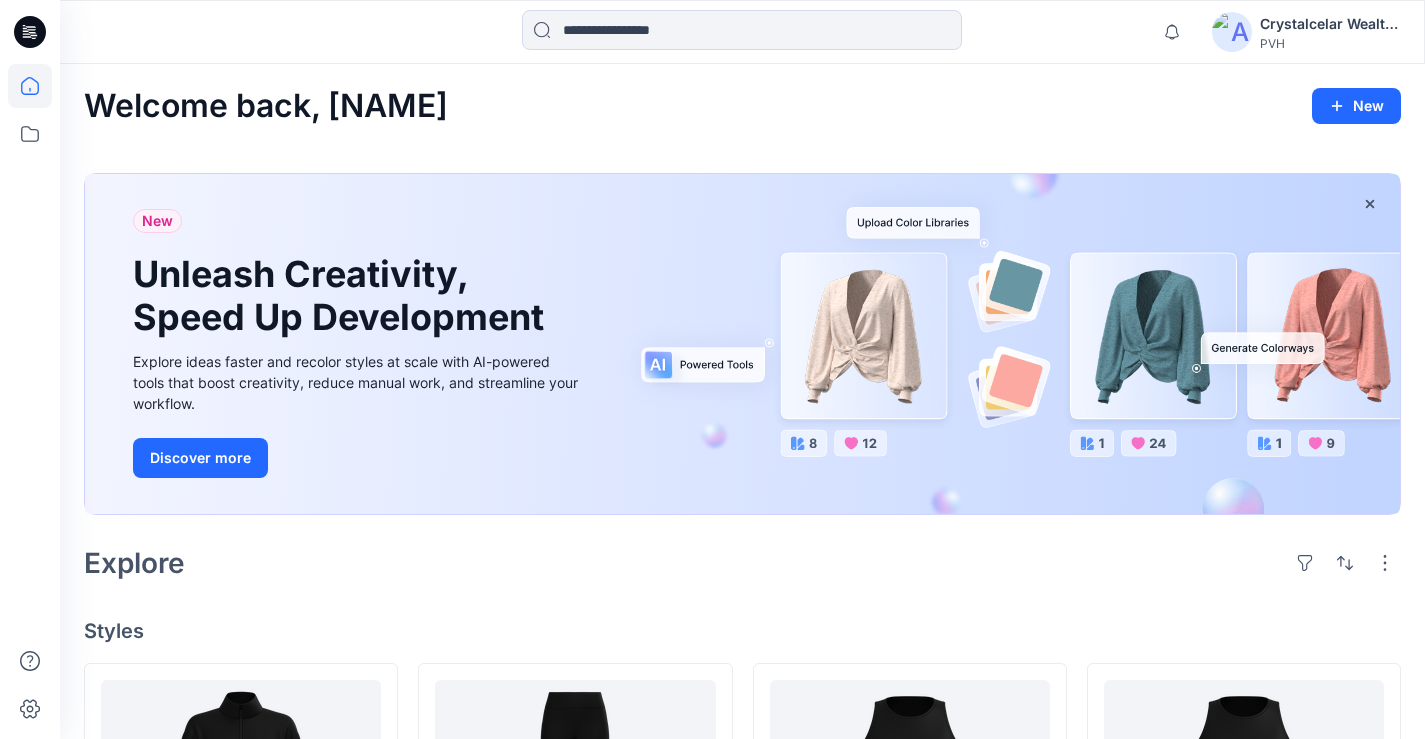click on "Crystalcelar Wealth Limited" at bounding box center (1330, 24) 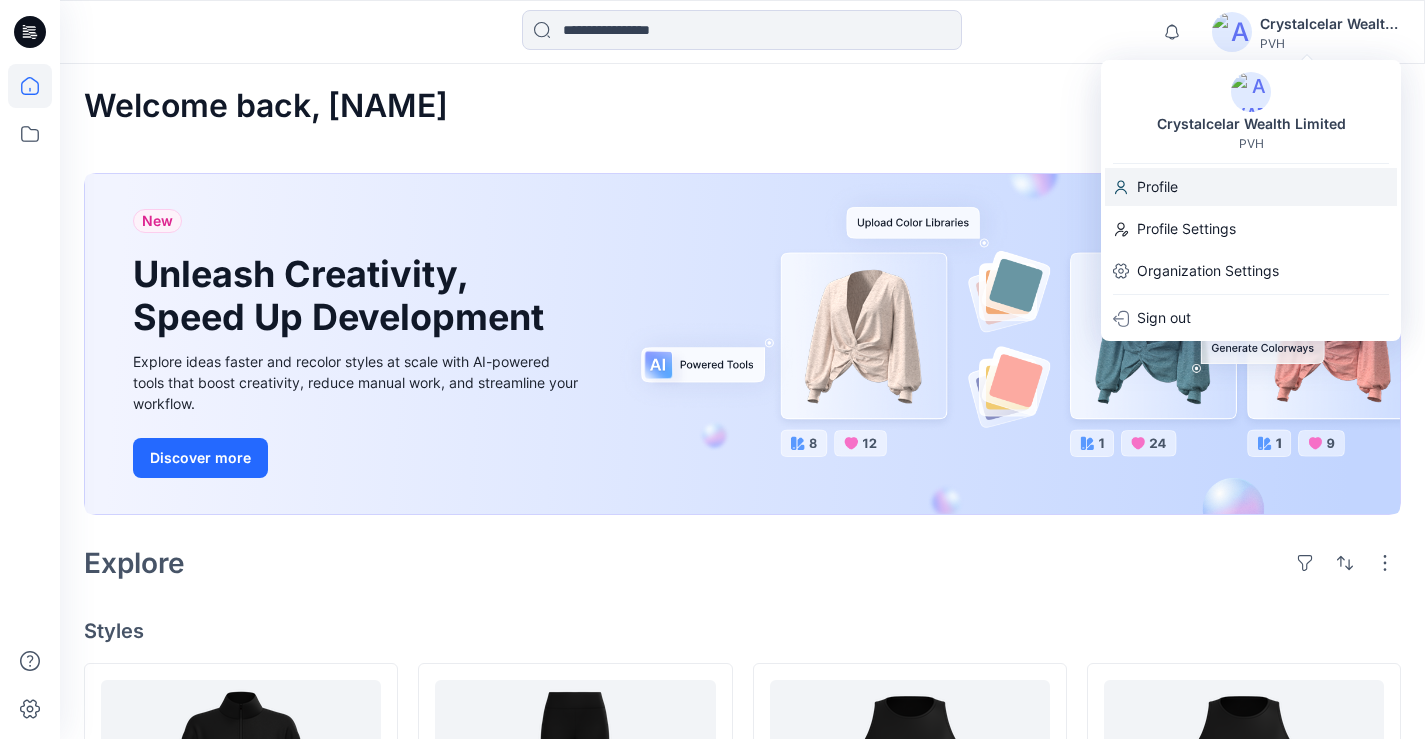 click on "Profile" at bounding box center [1157, 187] 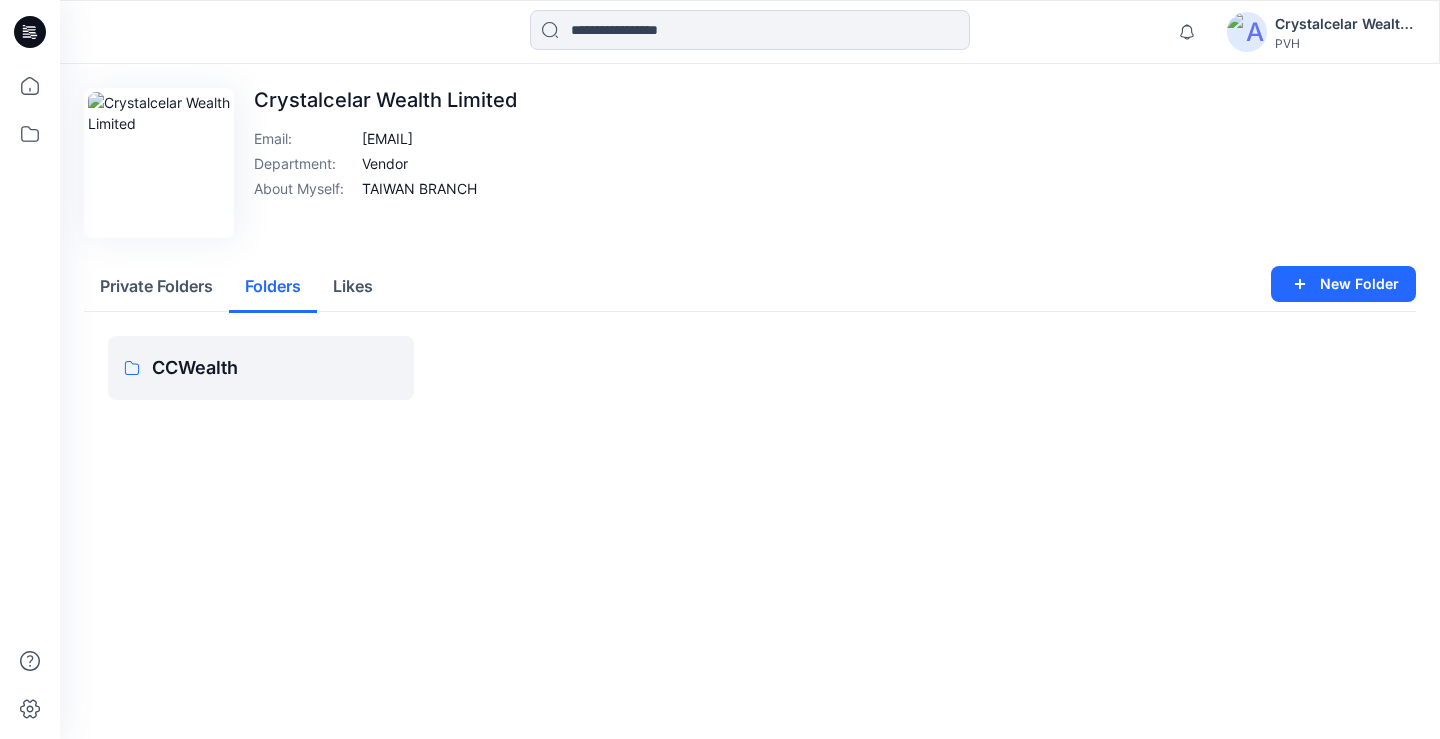 click on "Folders" at bounding box center (273, 287) 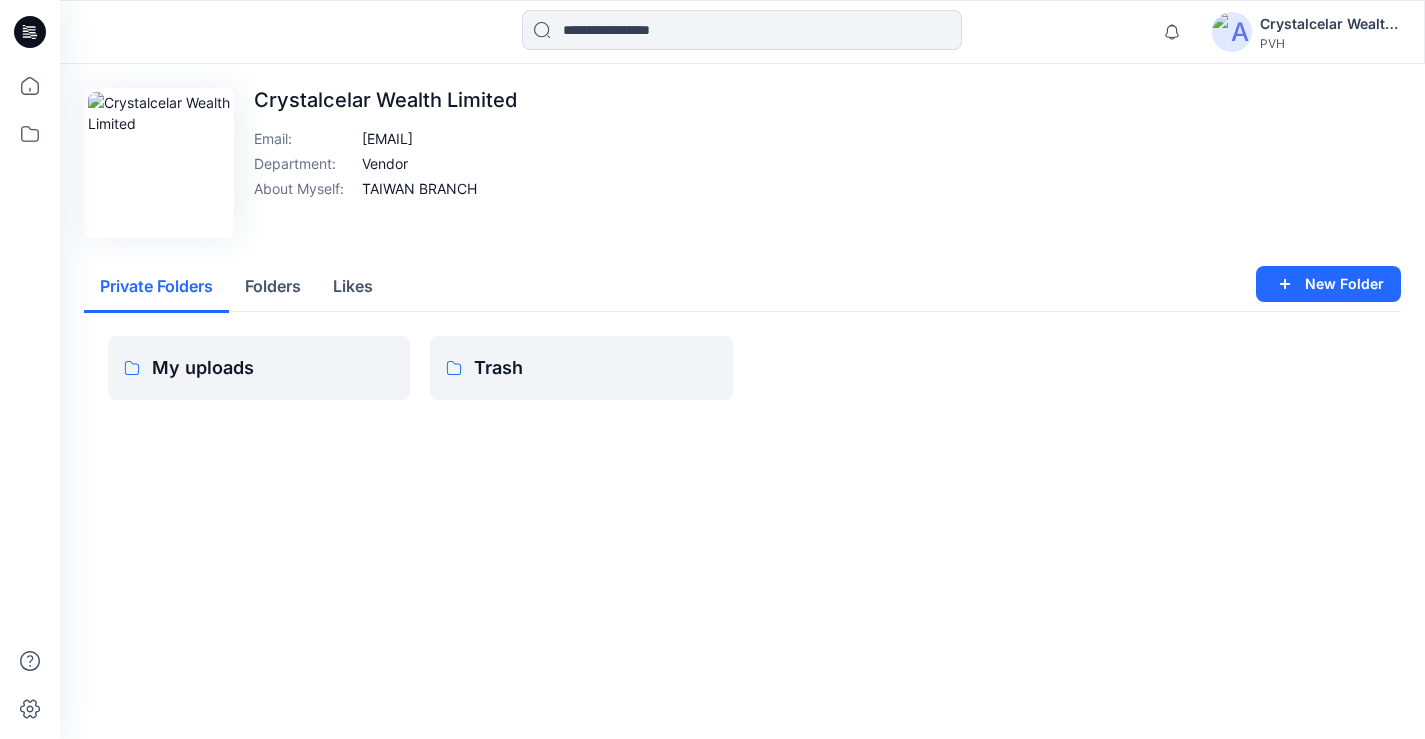click on "Likes" at bounding box center (353, 287) 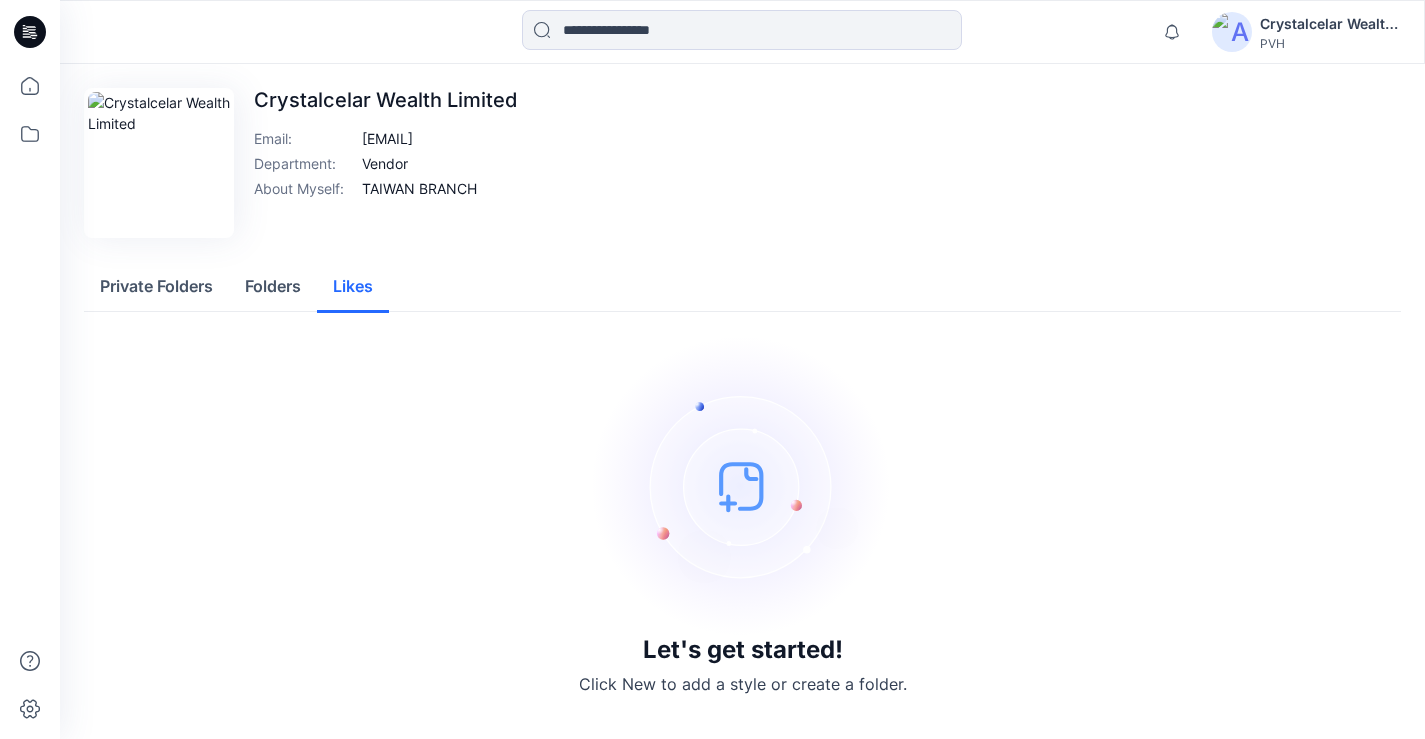 click on "Folders" at bounding box center (273, 287) 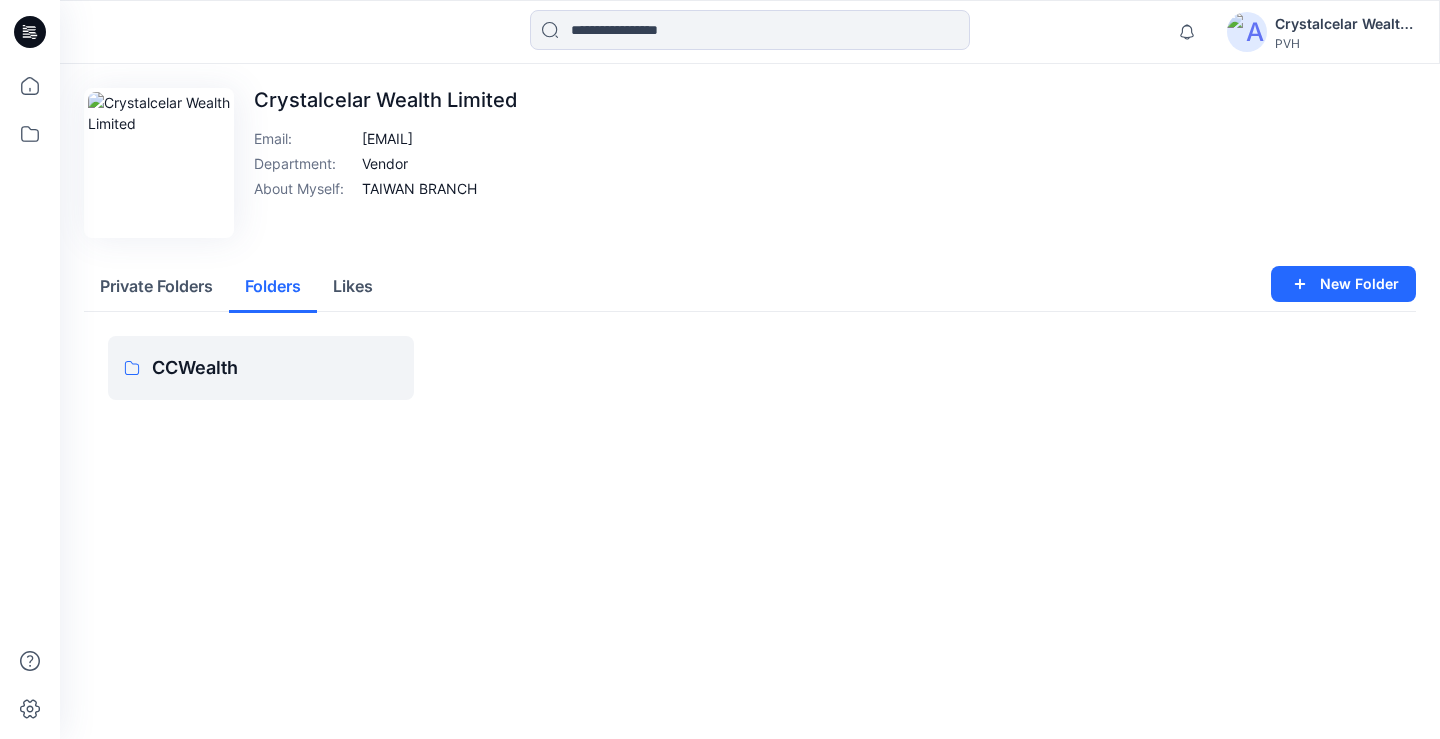 click on "Private Folders" at bounding box center [156, 287] 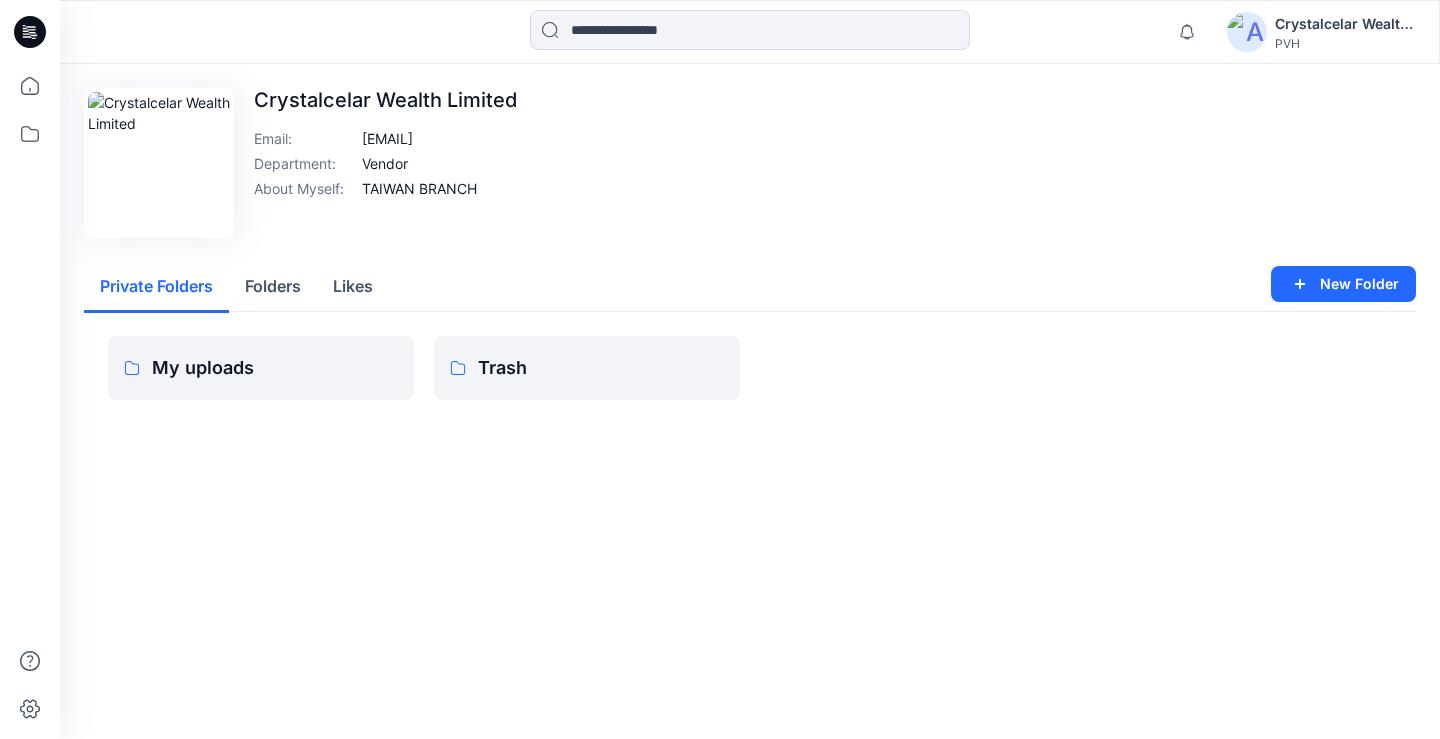 click on "Folders" at bounding box center (273, 287) 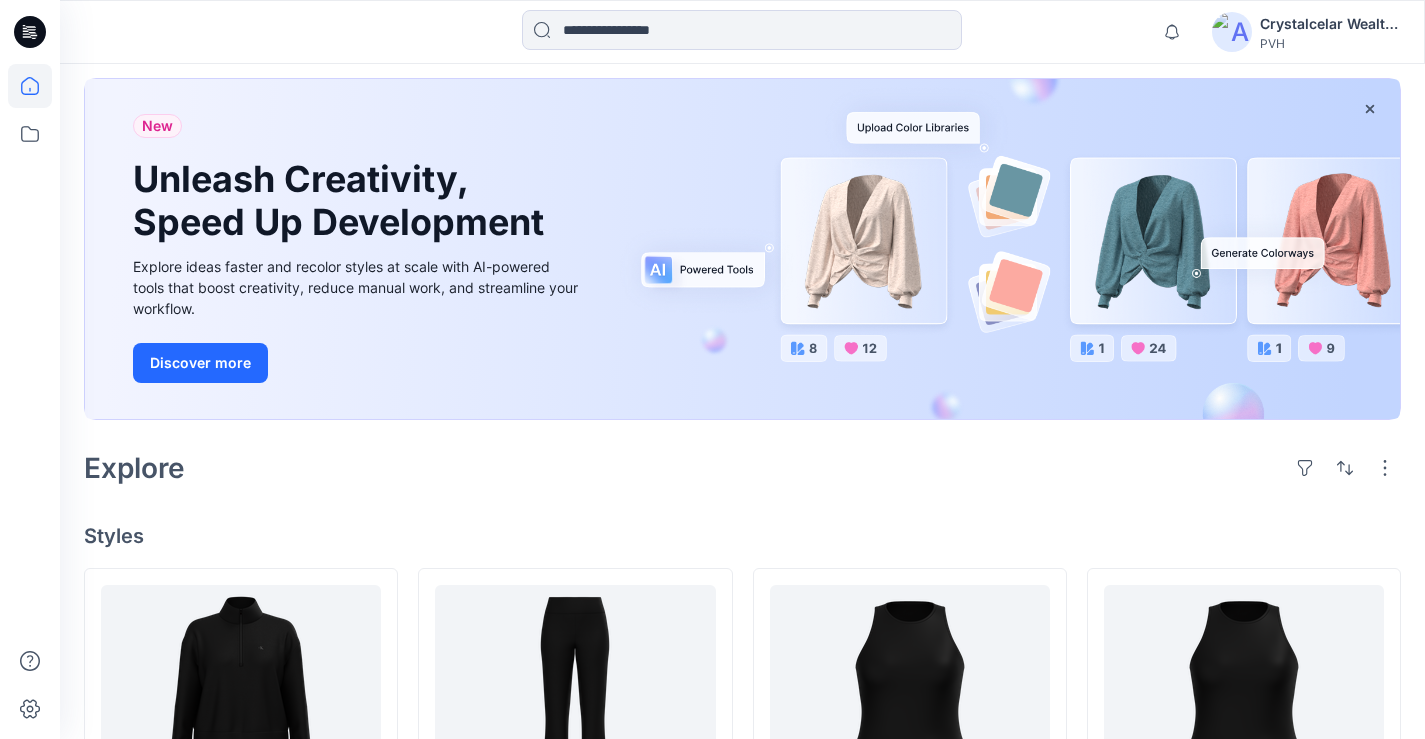scroll, scrollTop: 300, scrollLeft: 0, axis: vertical 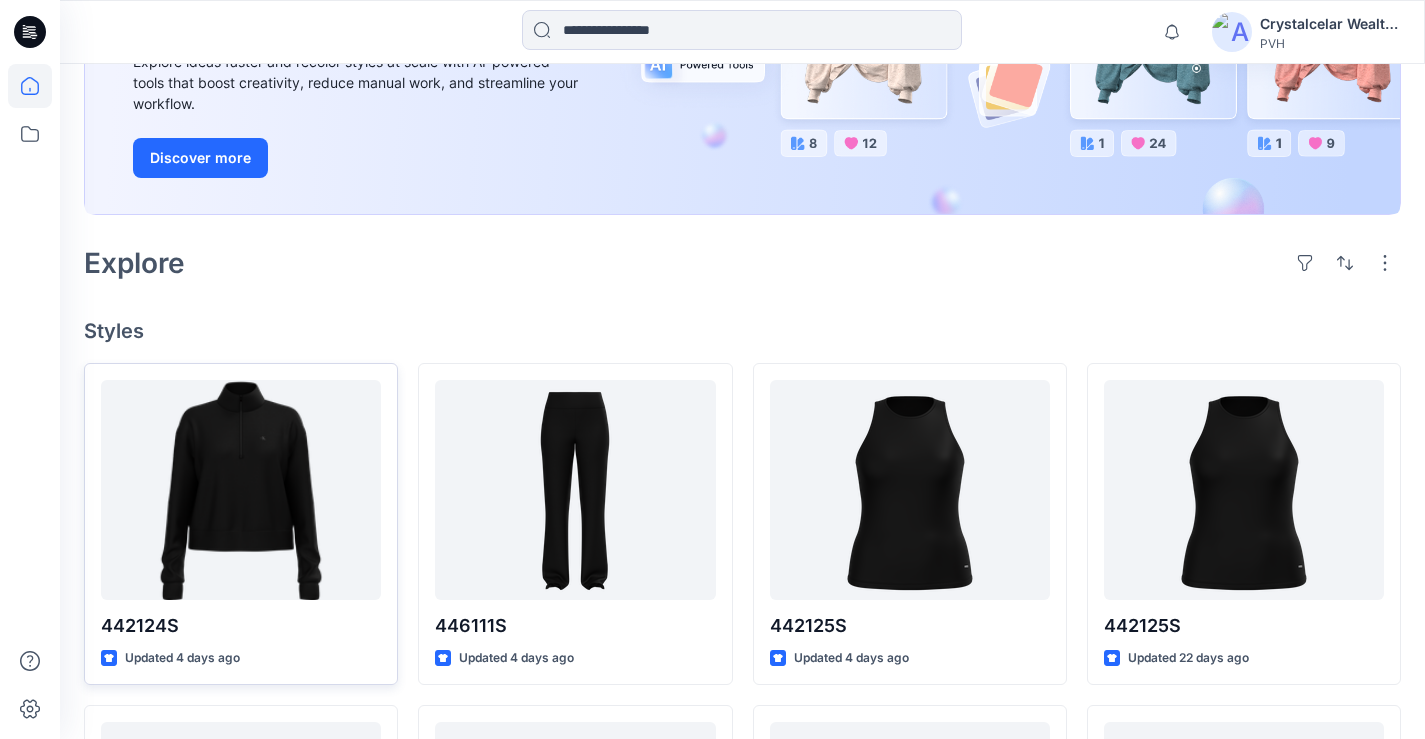 click at bounding box center [241, 490] 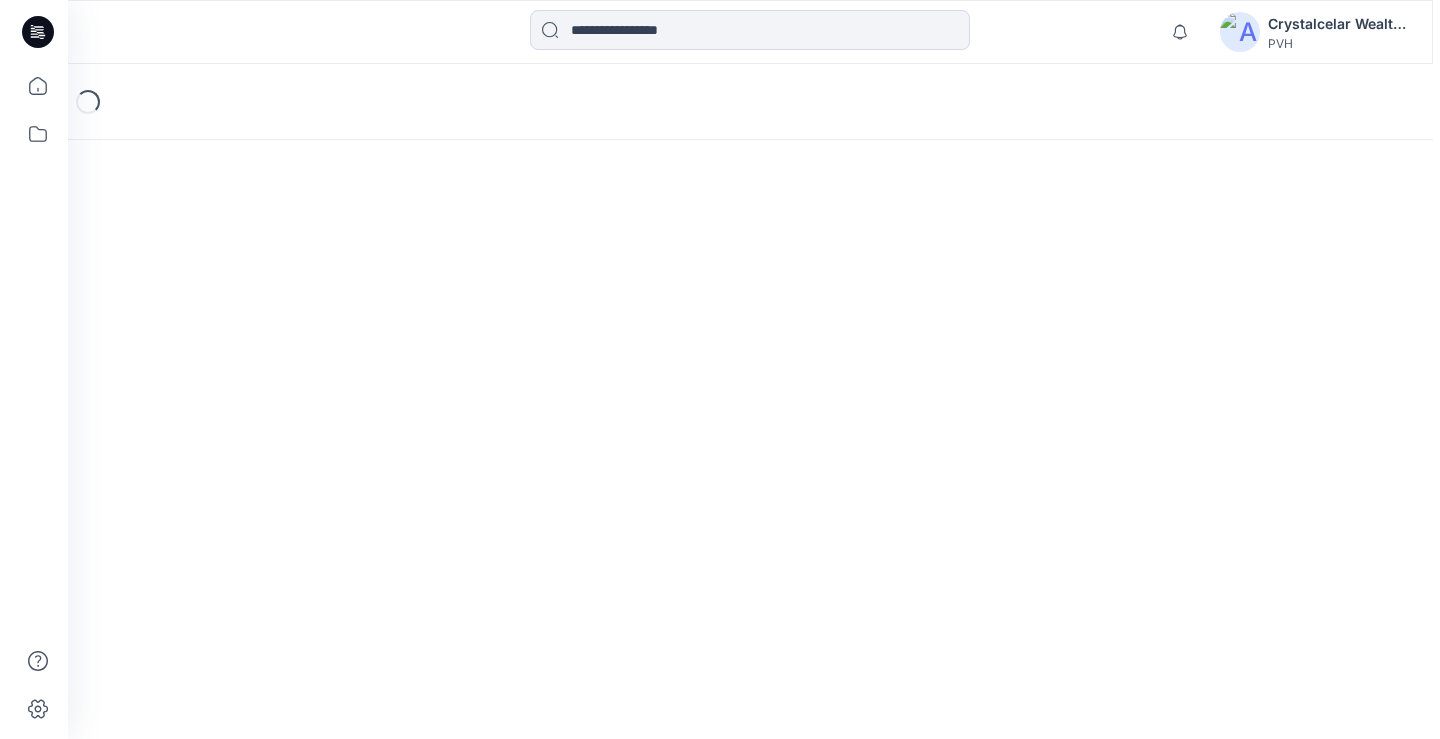 scroll, scrollTop: 0, scrollLeft: 0, axis: both 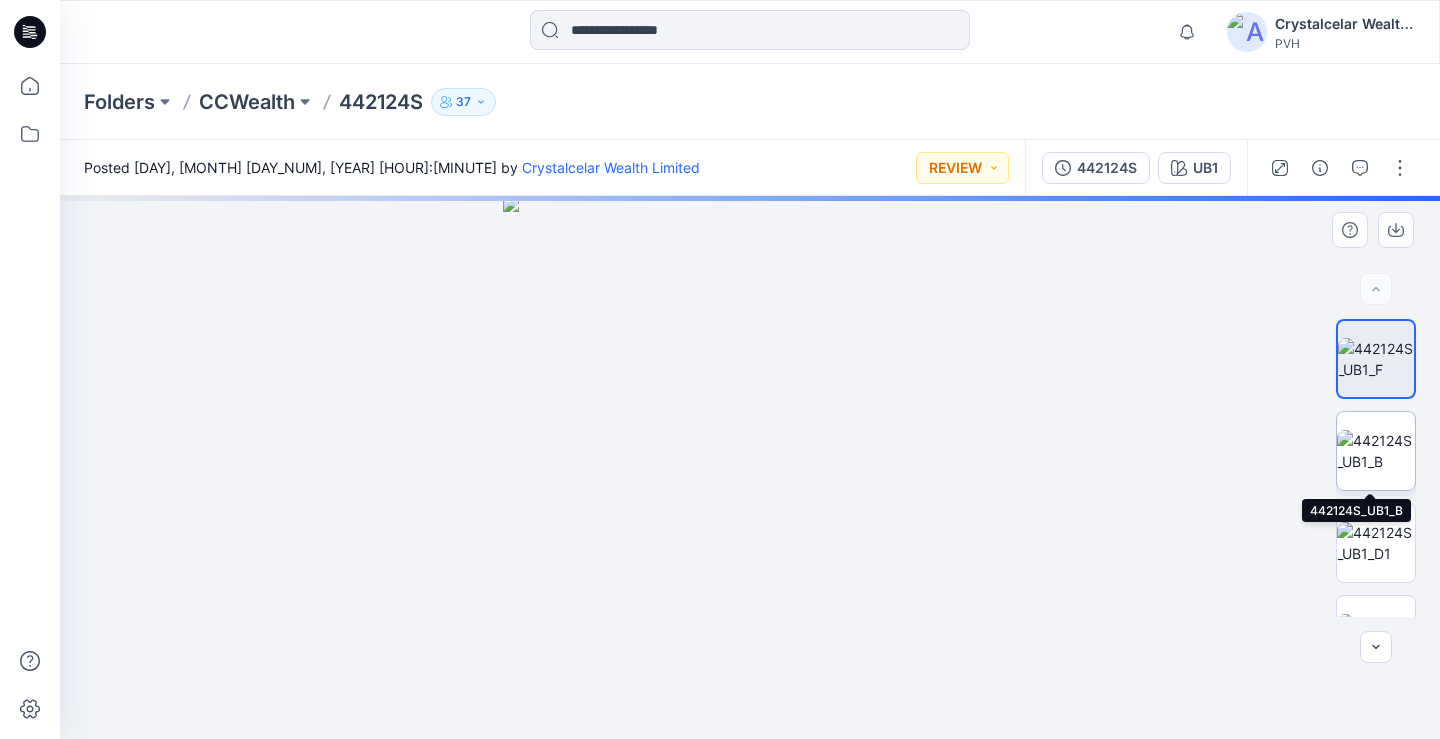 click at bounding box center (1376, 451) 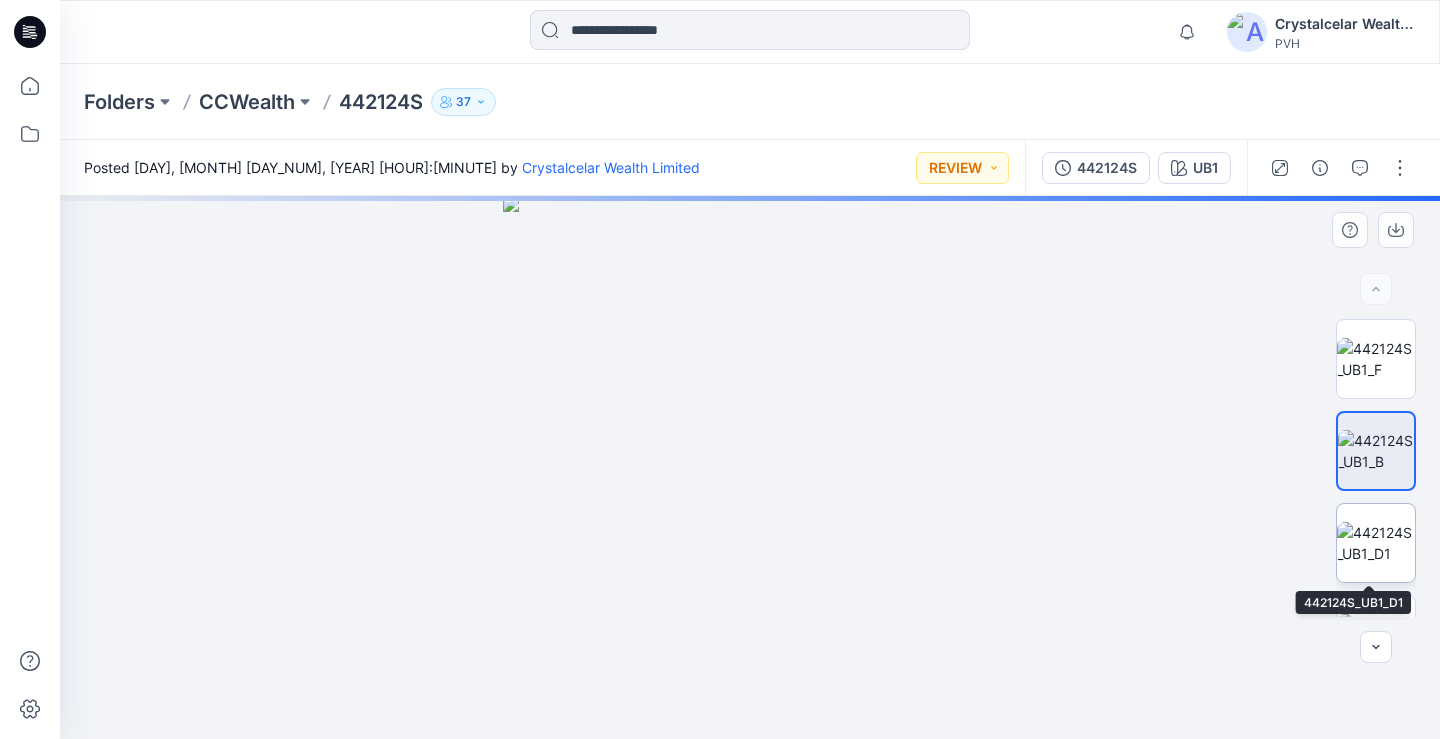 click at bounding box center (1376, 543) 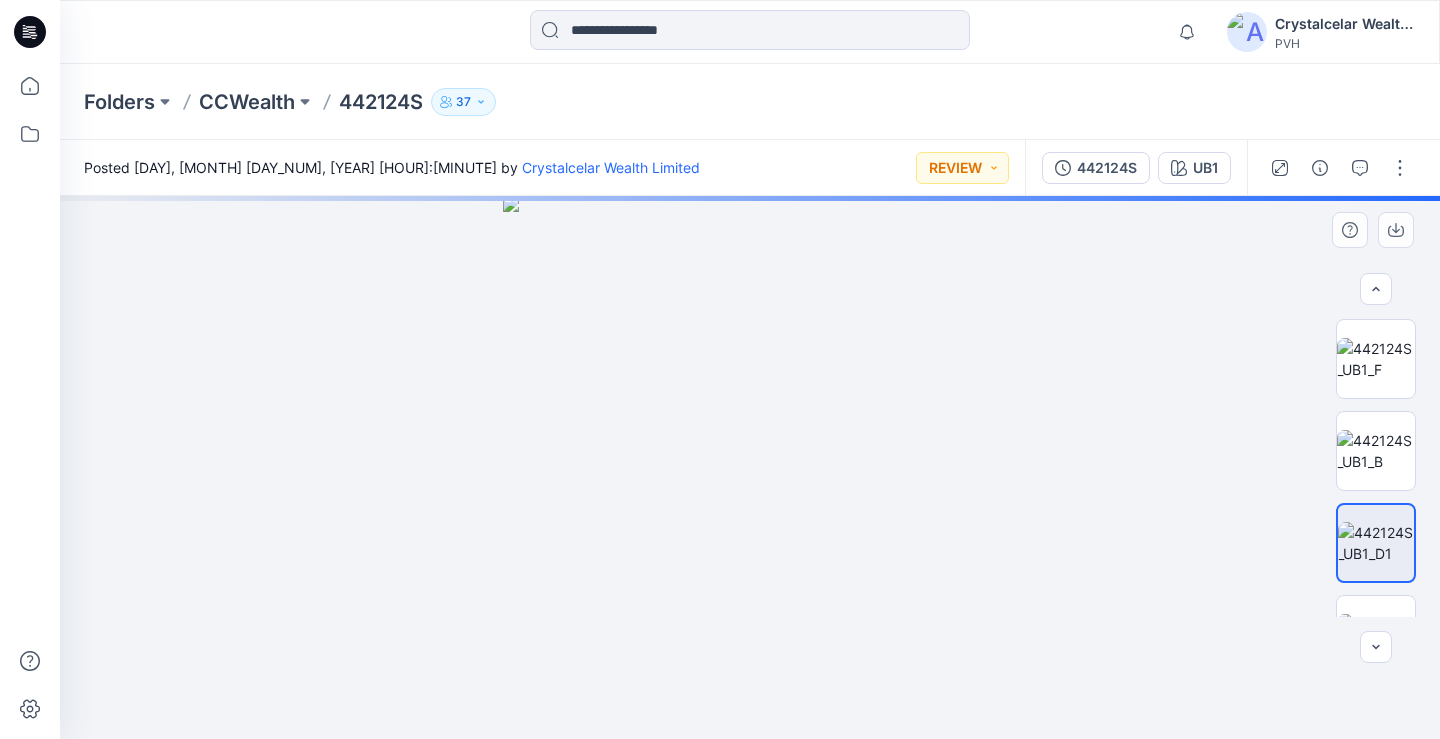 scroll, scrollTop: 150, scrollLeft: 0, axis: vertical 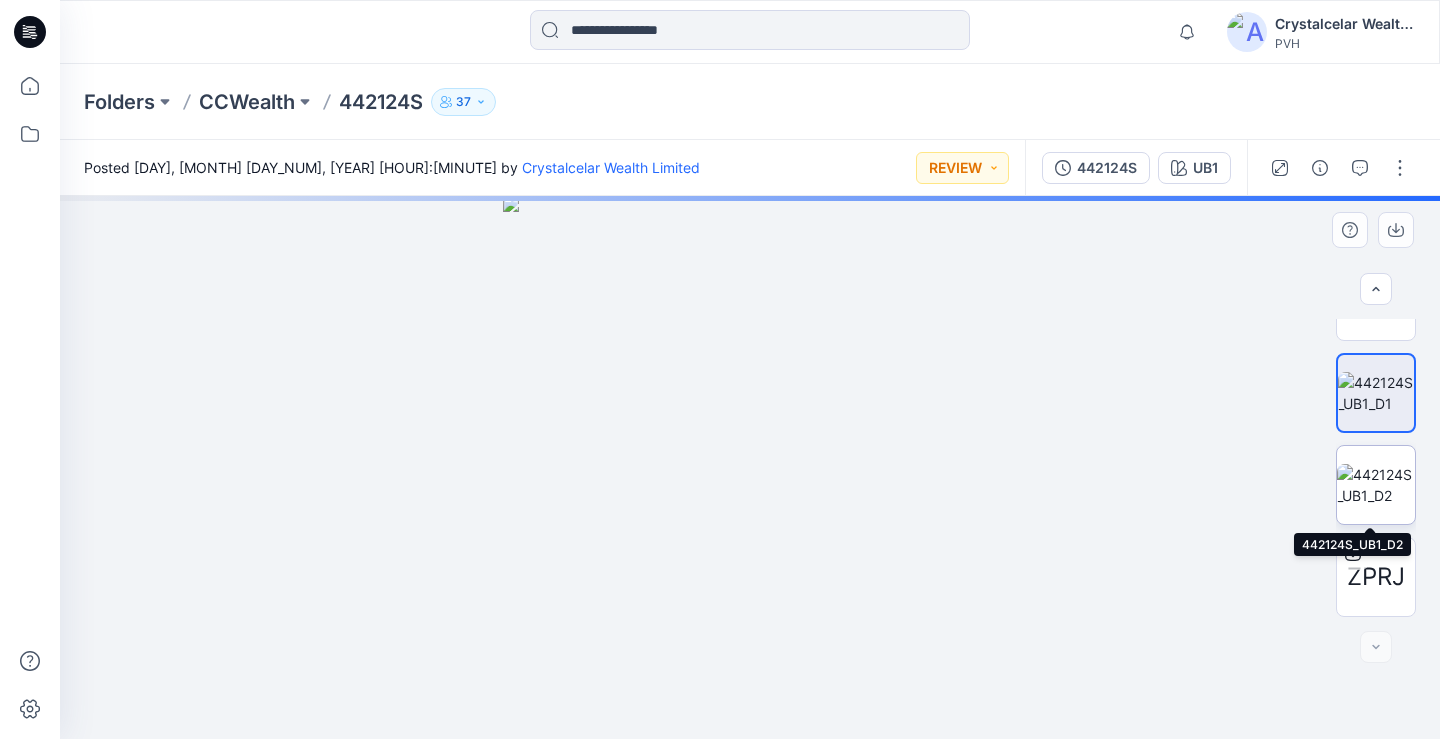 click at bounding box center (1376, 485) 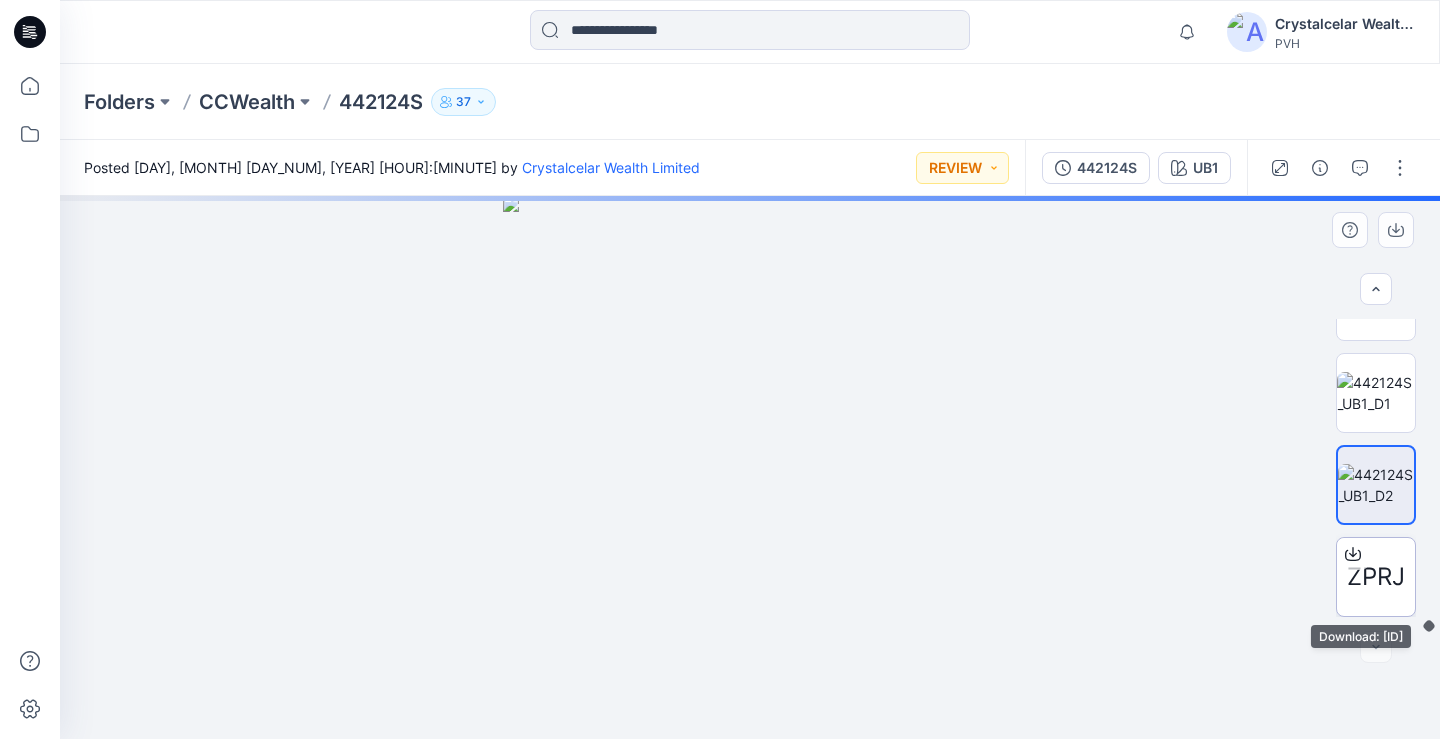 click on "ZPRJ" at bounding box center (1376, 577) 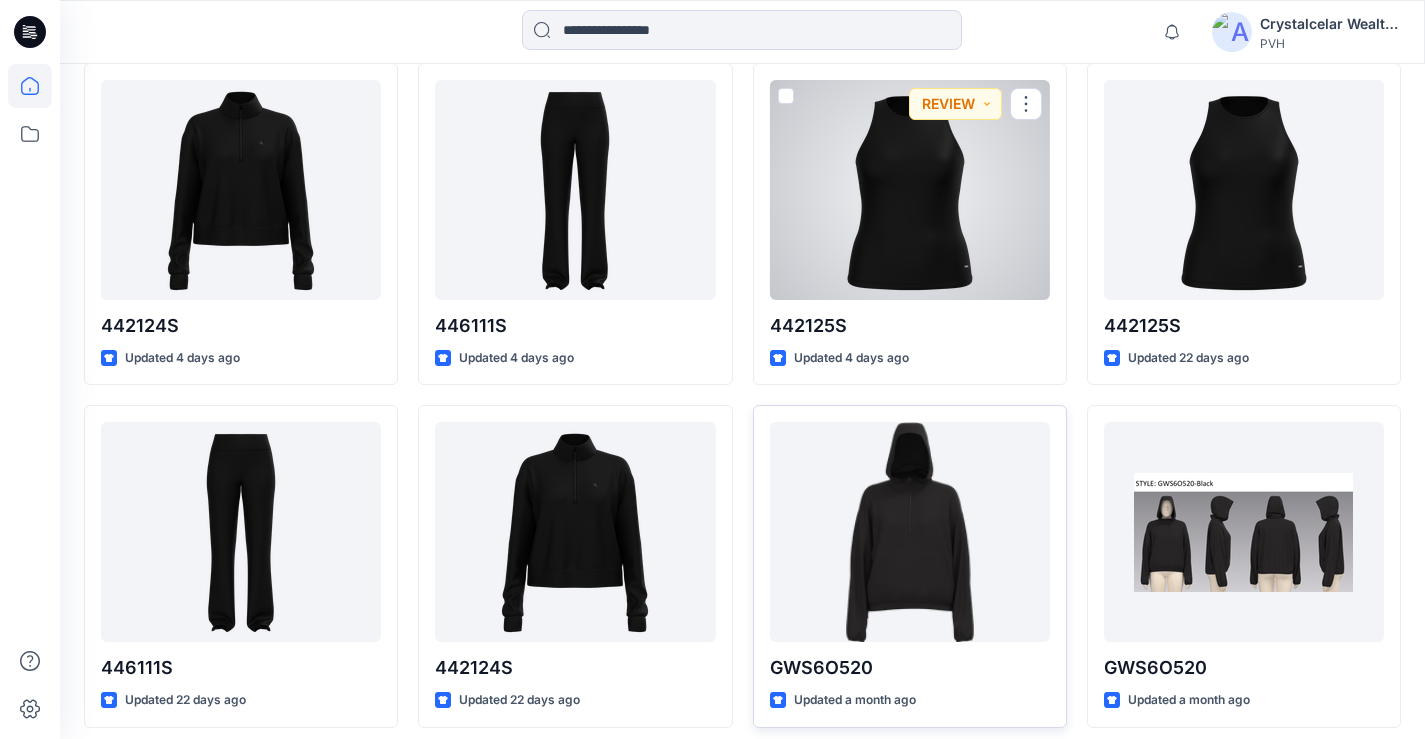 scroll, scrollTop: 700, scrollLeft: 0, axis: vertical 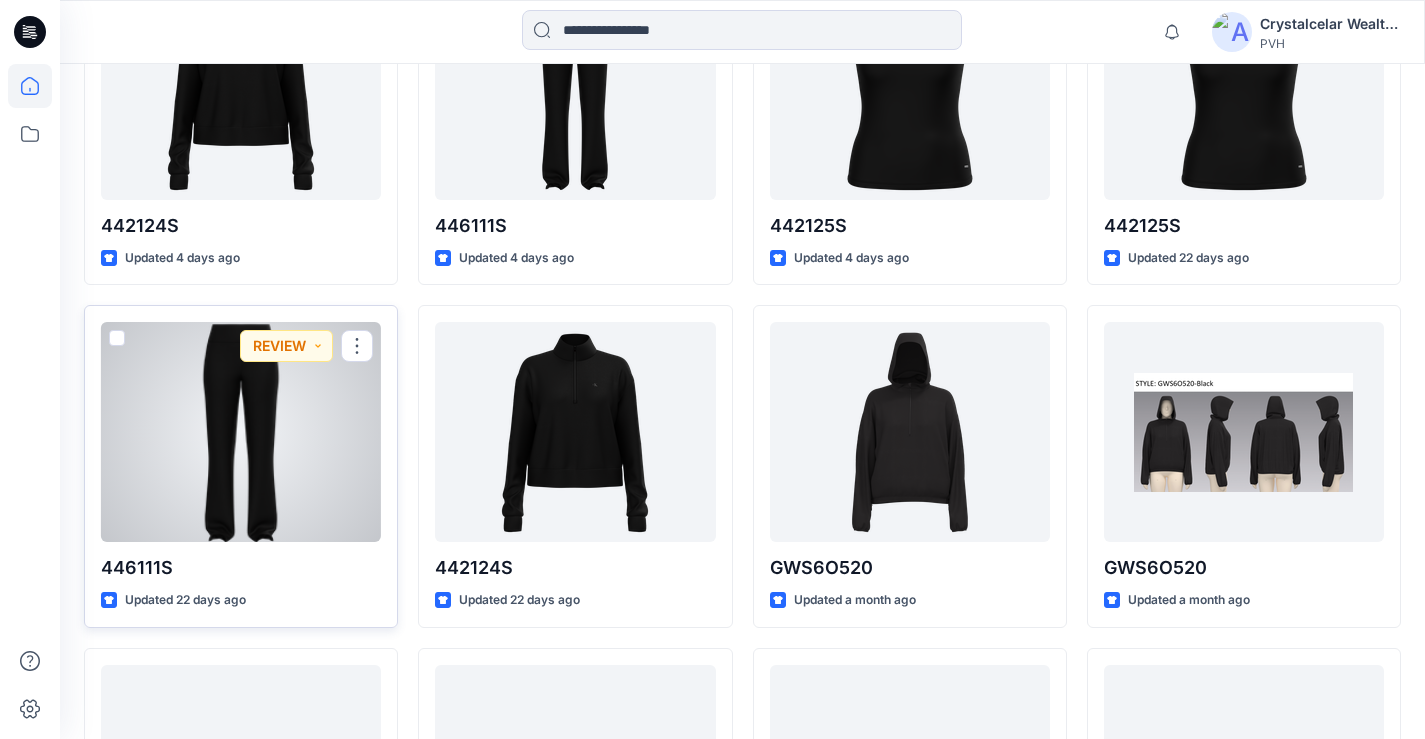 click at bounding box center (241, 432) 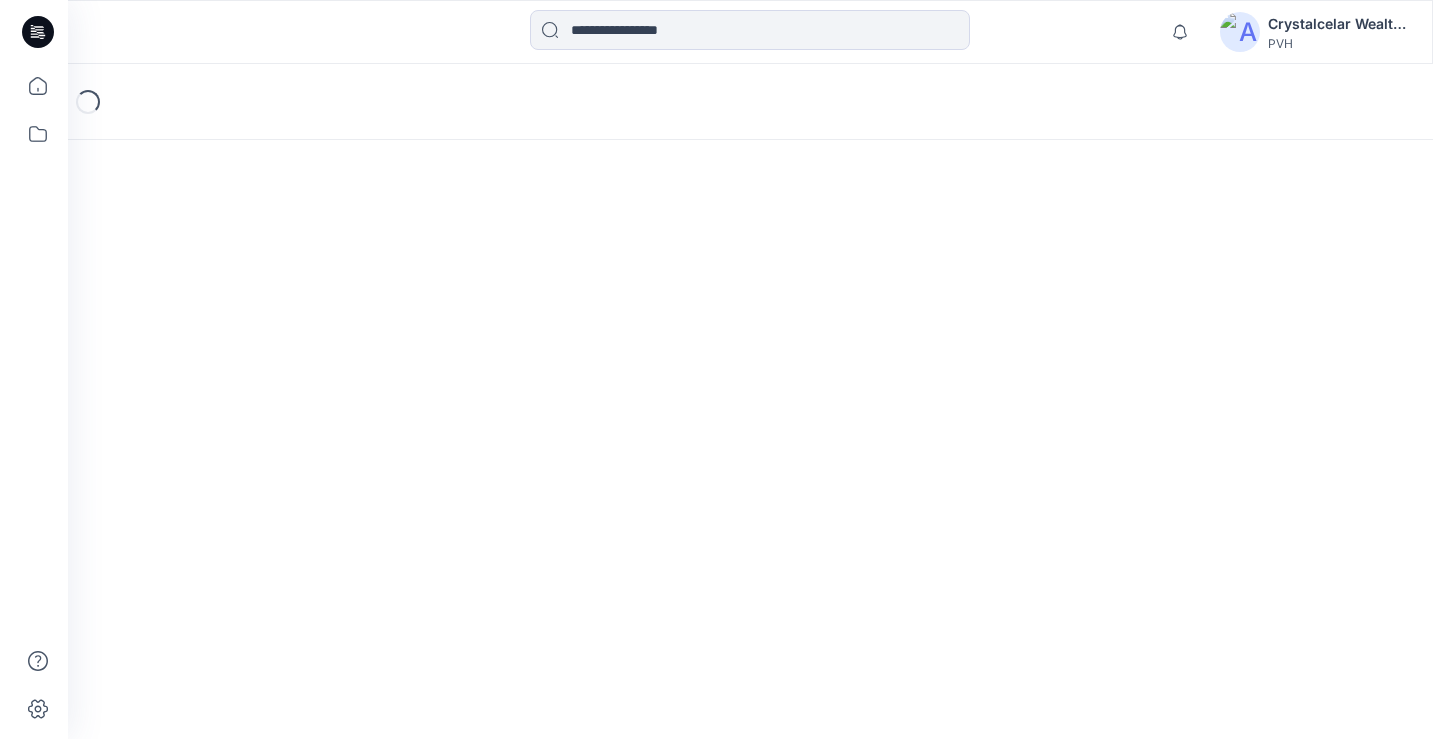 scroll, scrollTop: 0, scrollLeft: 0, axis: both 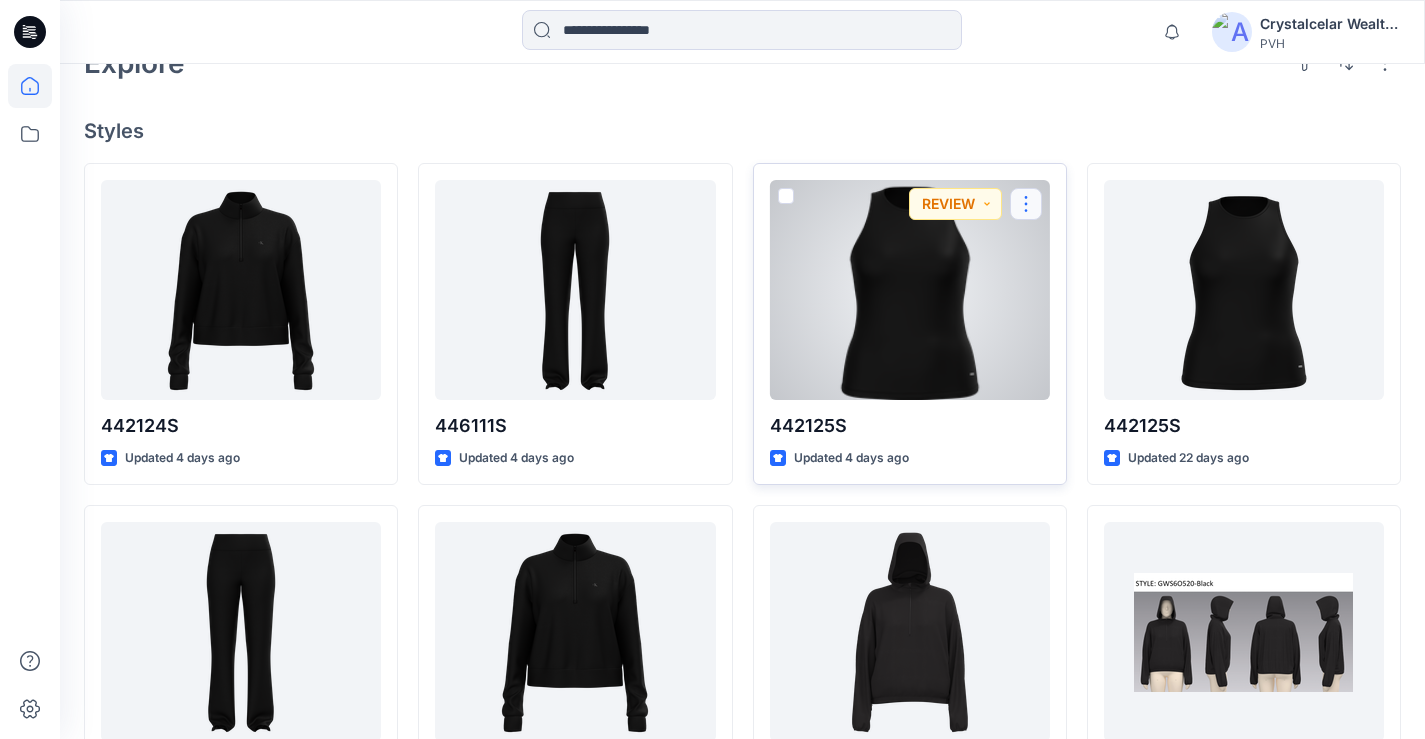 click at bounding box center [1026, 204] 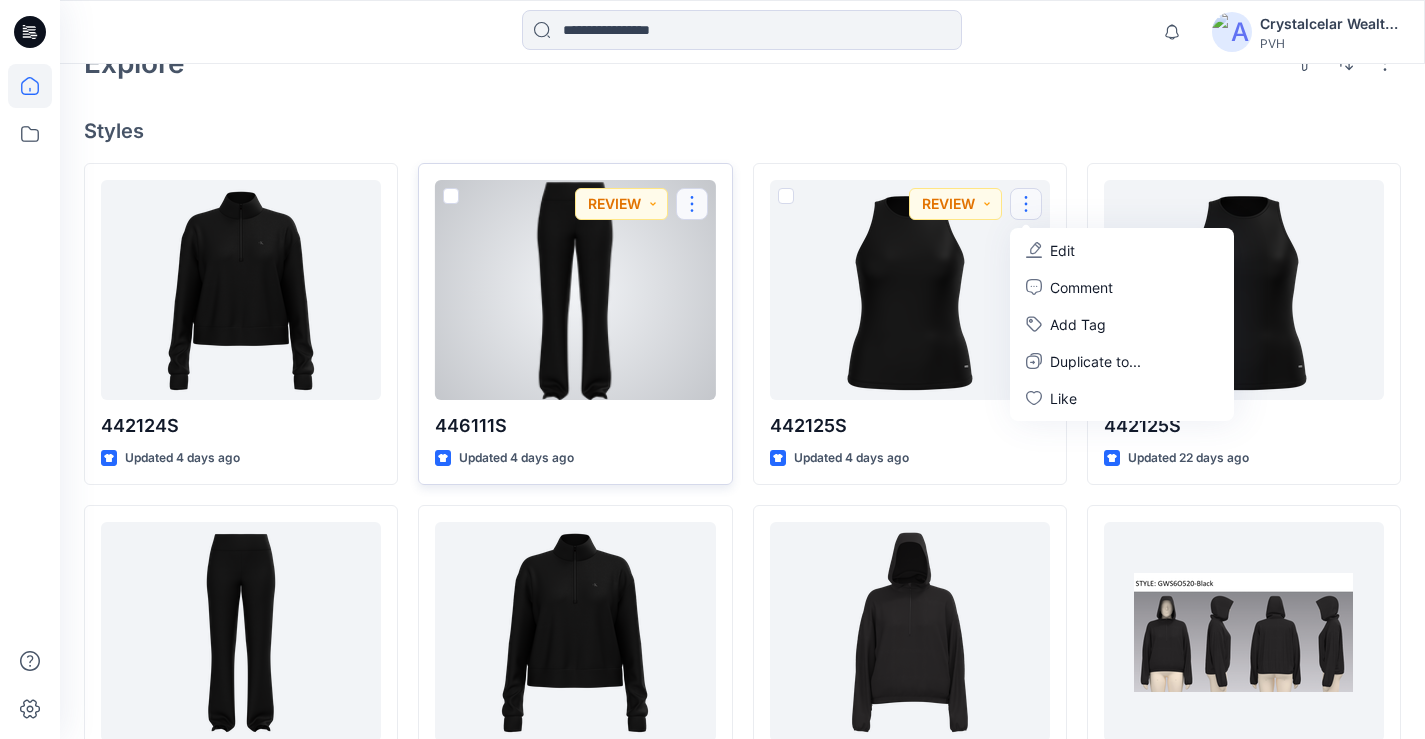 click at bounding box center (692, 204) 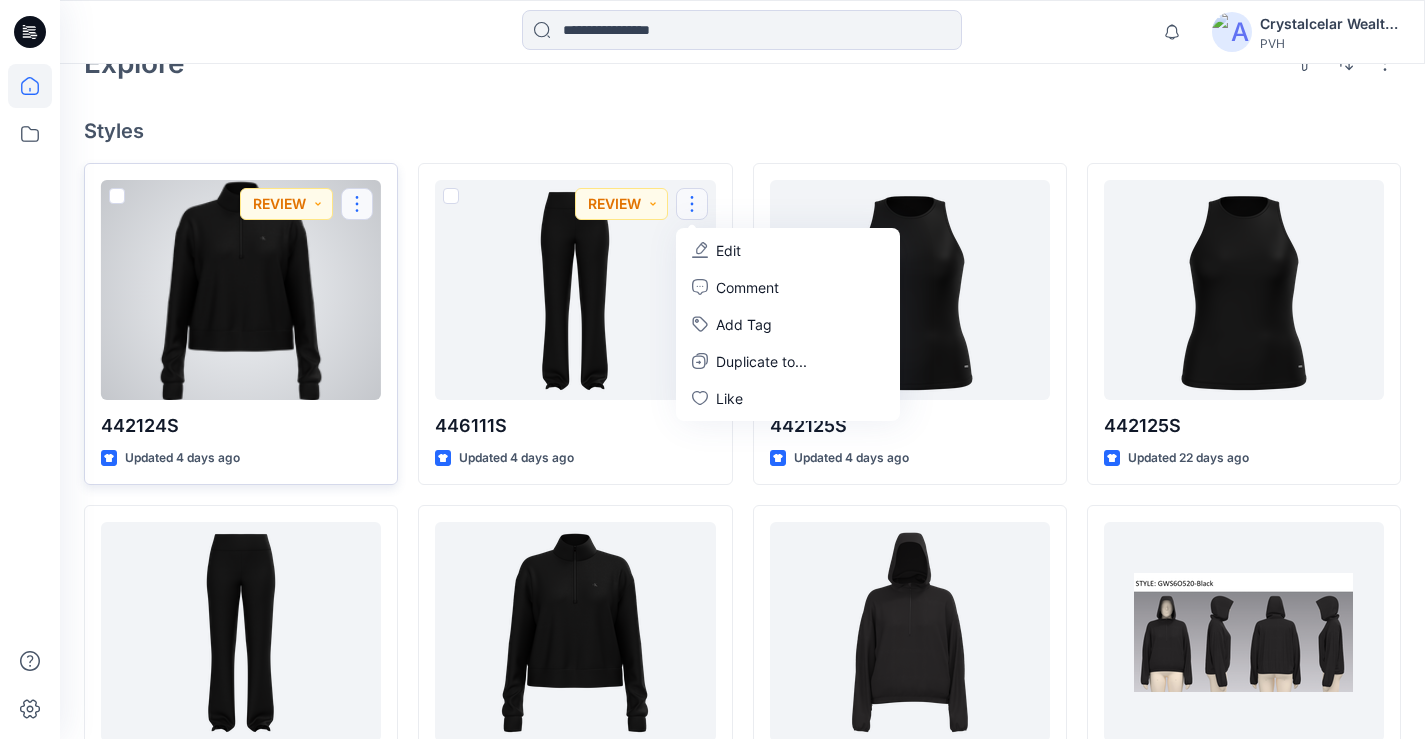 click at bounding box center (357, 204) 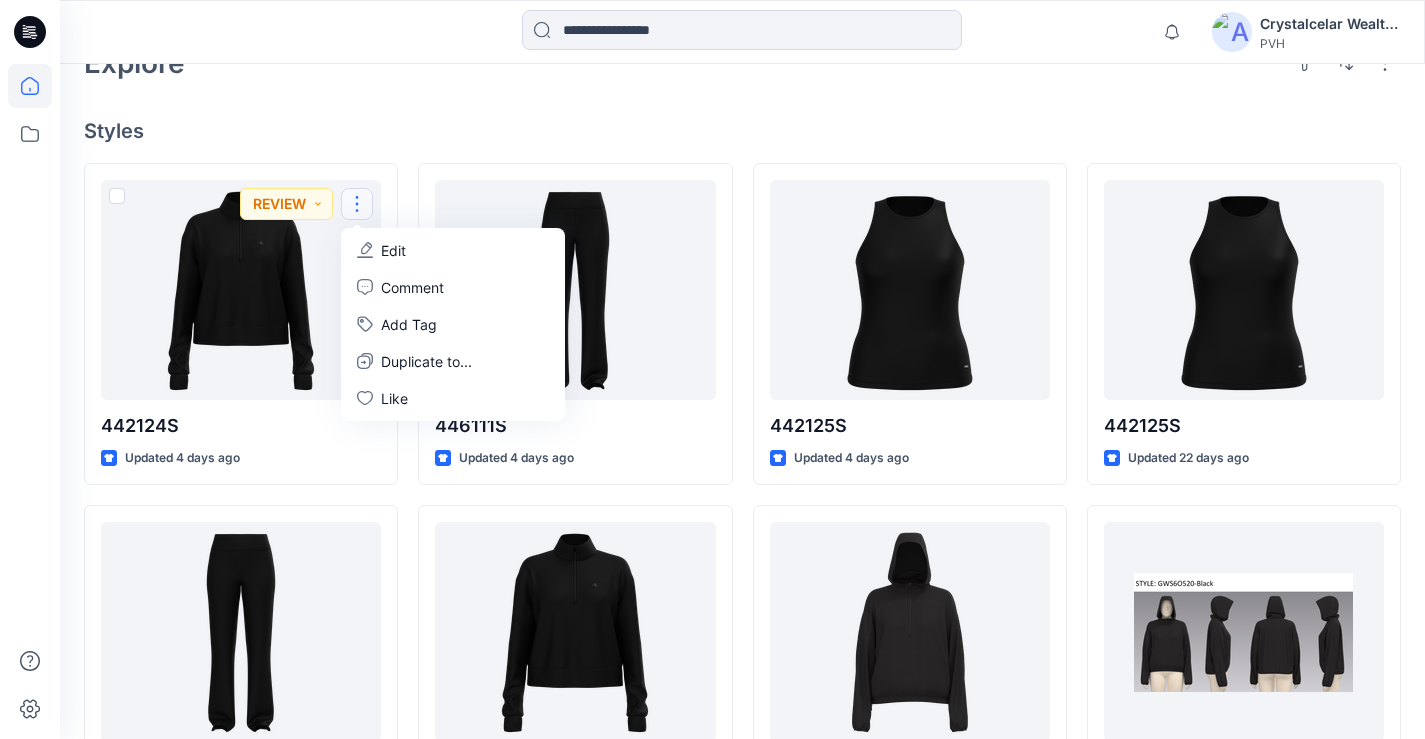 click on "Welcome back, [NAME] [COMPANY] [COMPANY] Unleash Creativity, Speed Up Development Explore ideas faster and recolor styles at scale with AI-powered tools that boost creativity, reduce manual work, and streamline your workflow. Discover more Explore Styles [ID] Updated [TIME] REVIEW Edit Comment Add Tag Duplicate to... Like [ID] Updated [TIME] [ID] Updated [TIME] [YEAR]-[ID] Updated [TIME] [ID] Updated [TIME] [ID] Updated [TIME] [ID] Updated [TIME] [ID] Updated [TIME] [ID] Updated [TIME] [ID] Updated [TIME] [ID] Updated [TIME] [YEAR]-[ID] Updated [TIME] [ID] Updated [TIME] [ID] Updated [TIME] [YEAR]-[ID] Updated [TIME] [ID] Updated [TIME] [ID] Updated [TIME] [ID] Updated [TIME] [ID] Updated [TIME] [ID] Updated [TIME] [ID] Updated [TIME] [YEAR]-[ID] Updated [TIME] [ID] Updated [TIME] [ID] Updated [TIME] [YEAR]-[ID] Updated [TIME] [ID] Updated [TIME] [ID] Updated [TIME]" at bounding box center (742, 929) 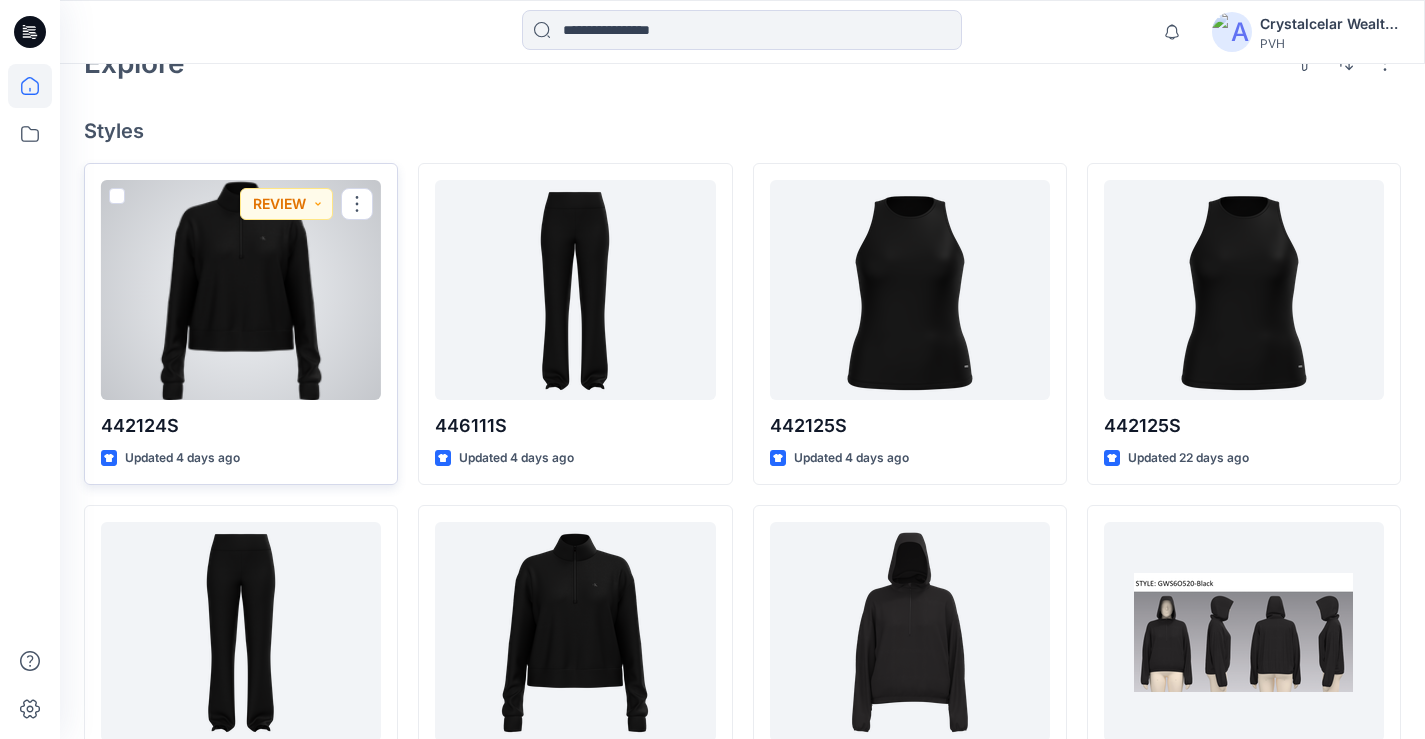 click at bounding box center [241, 290] 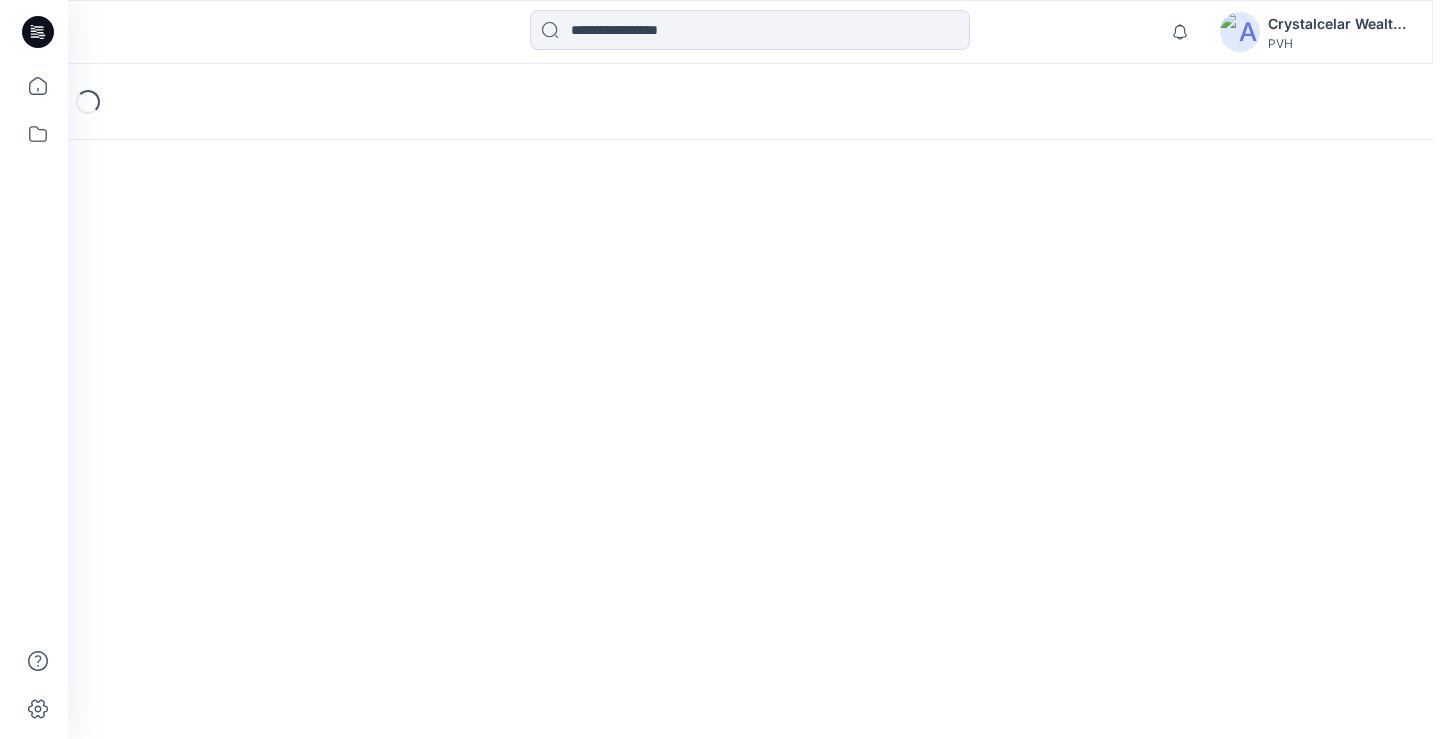 scroll, scrollTop: 0, scrollLeft: 0, axis: both 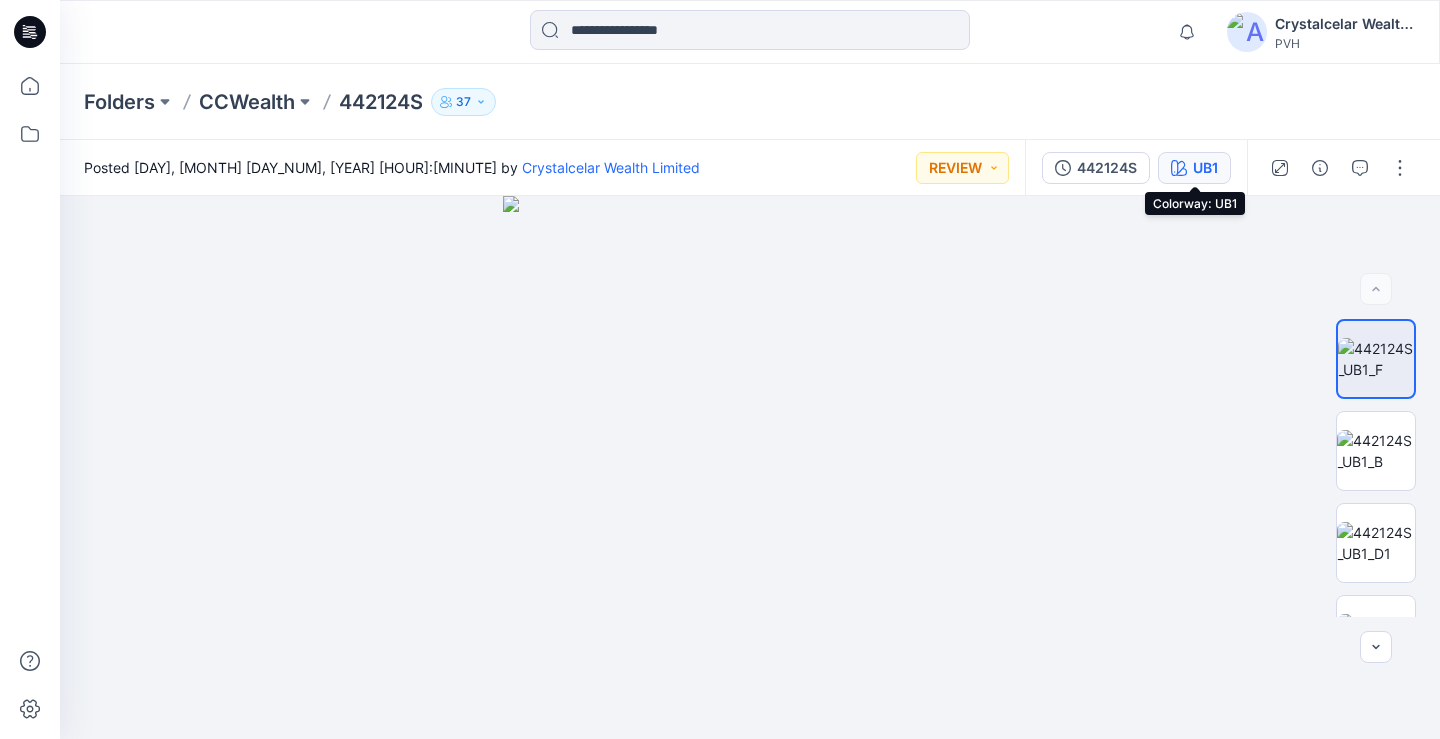 click on "UB1" at bounding box center [1194, 168] 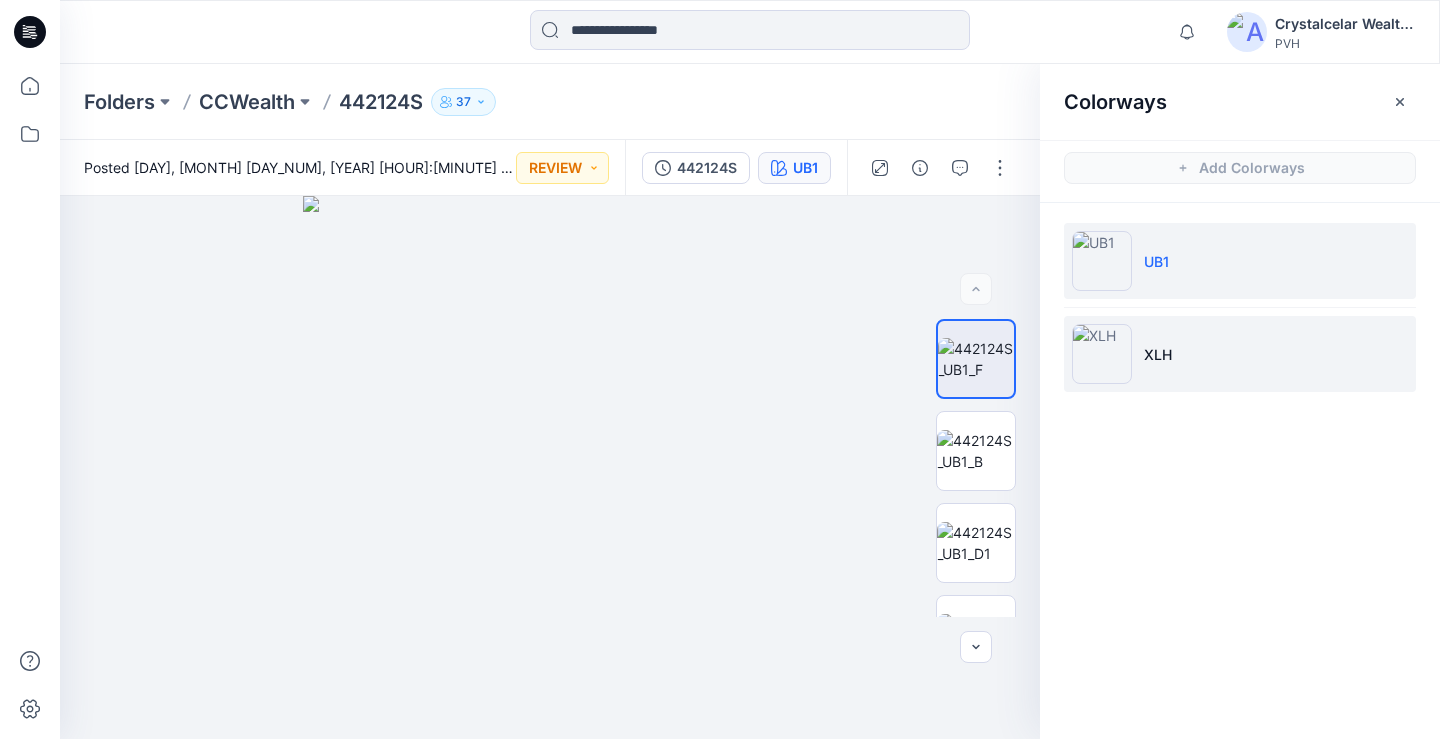 drag, startPoint x: 1067, startPoint y: 355, endPoint x: 1089, endPoint y: 365, distance: 24.166092 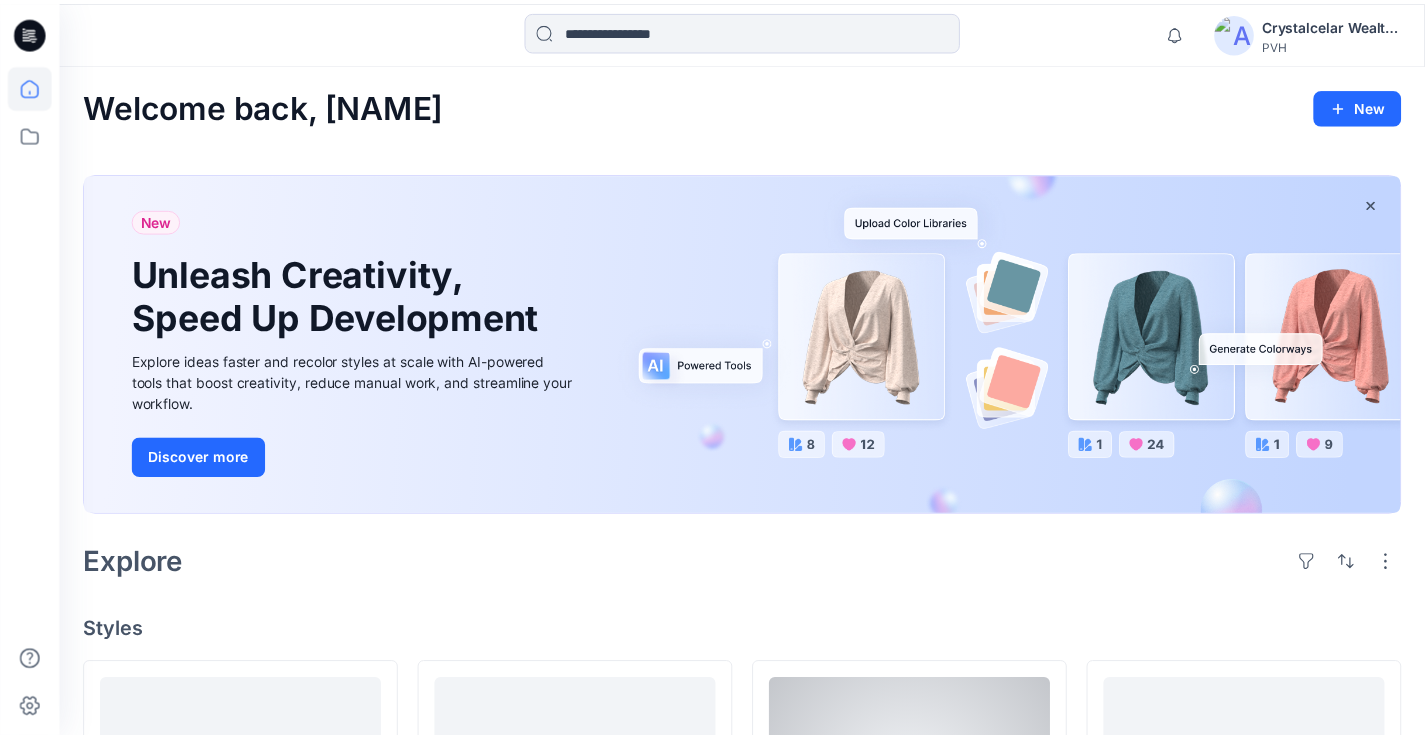 scroll, scrollTop: 500, scrollLeft: 0, axis: vertical 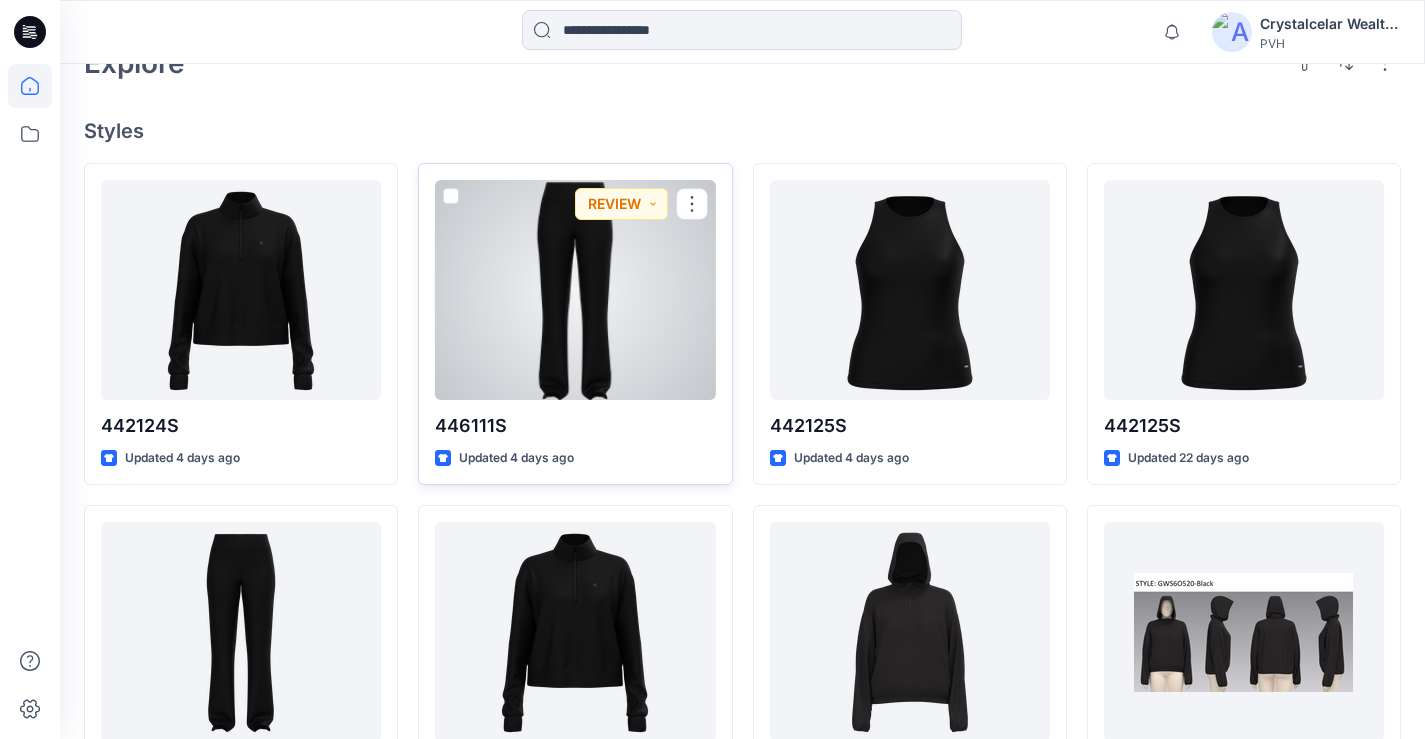 click at bounding box center (575, 290) 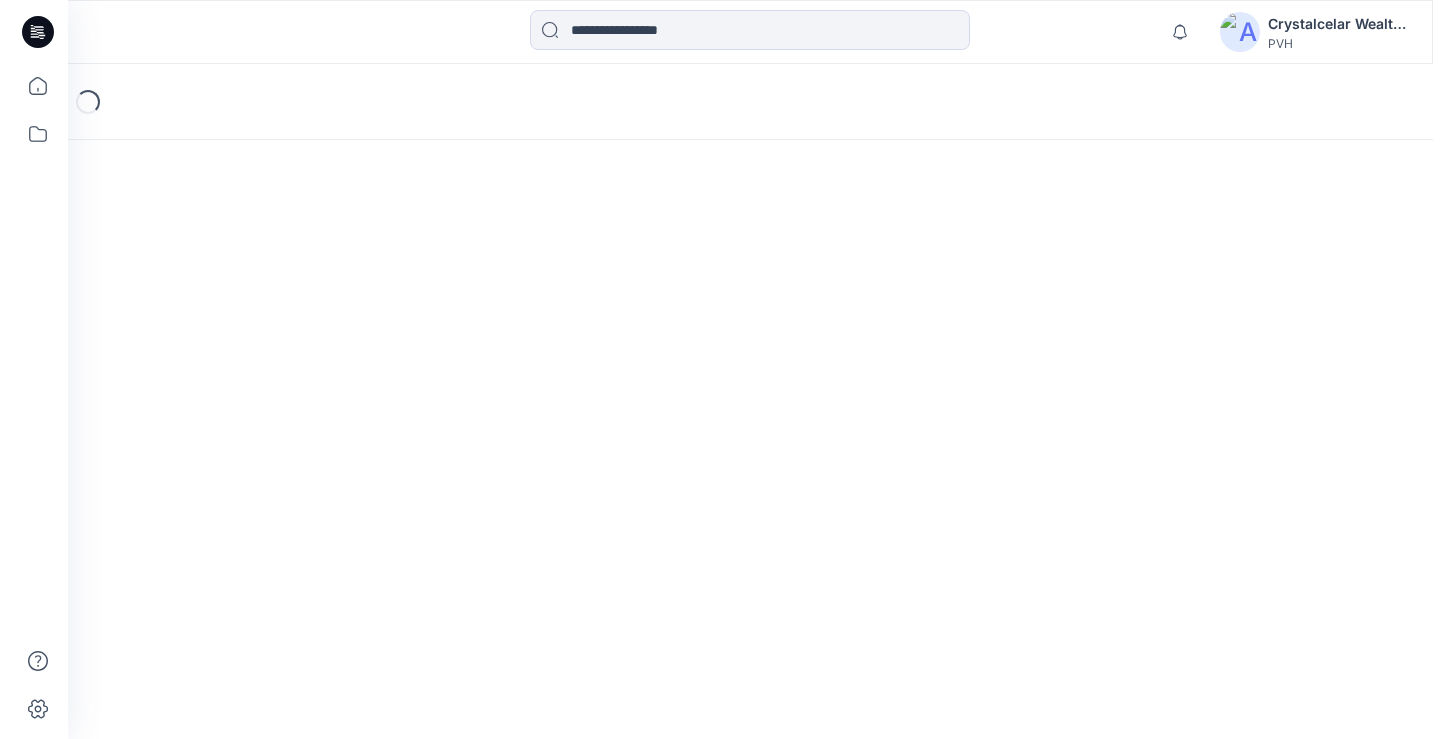 scroll, scrollTop: 0, scrollLeft: 0, axis: both 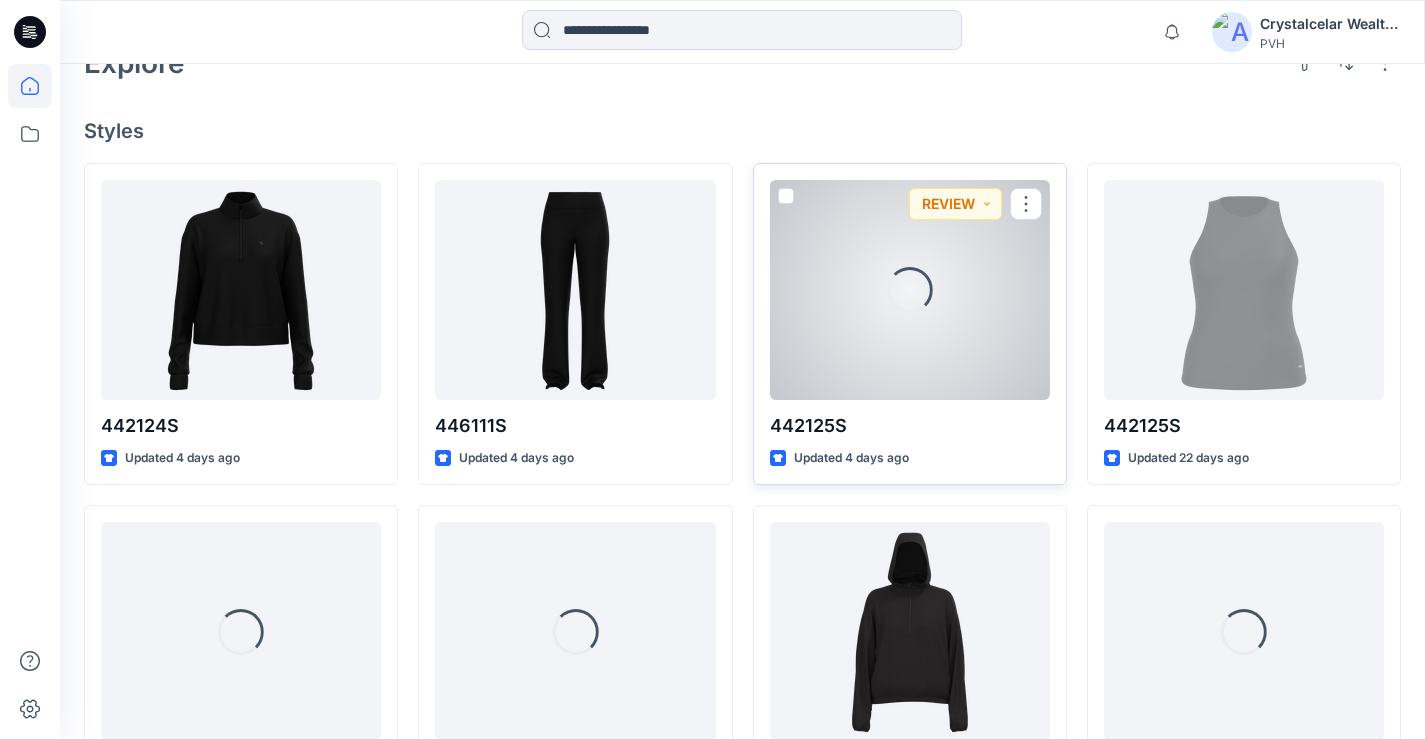 click on "Loading..." at bounding box center (910, 290) 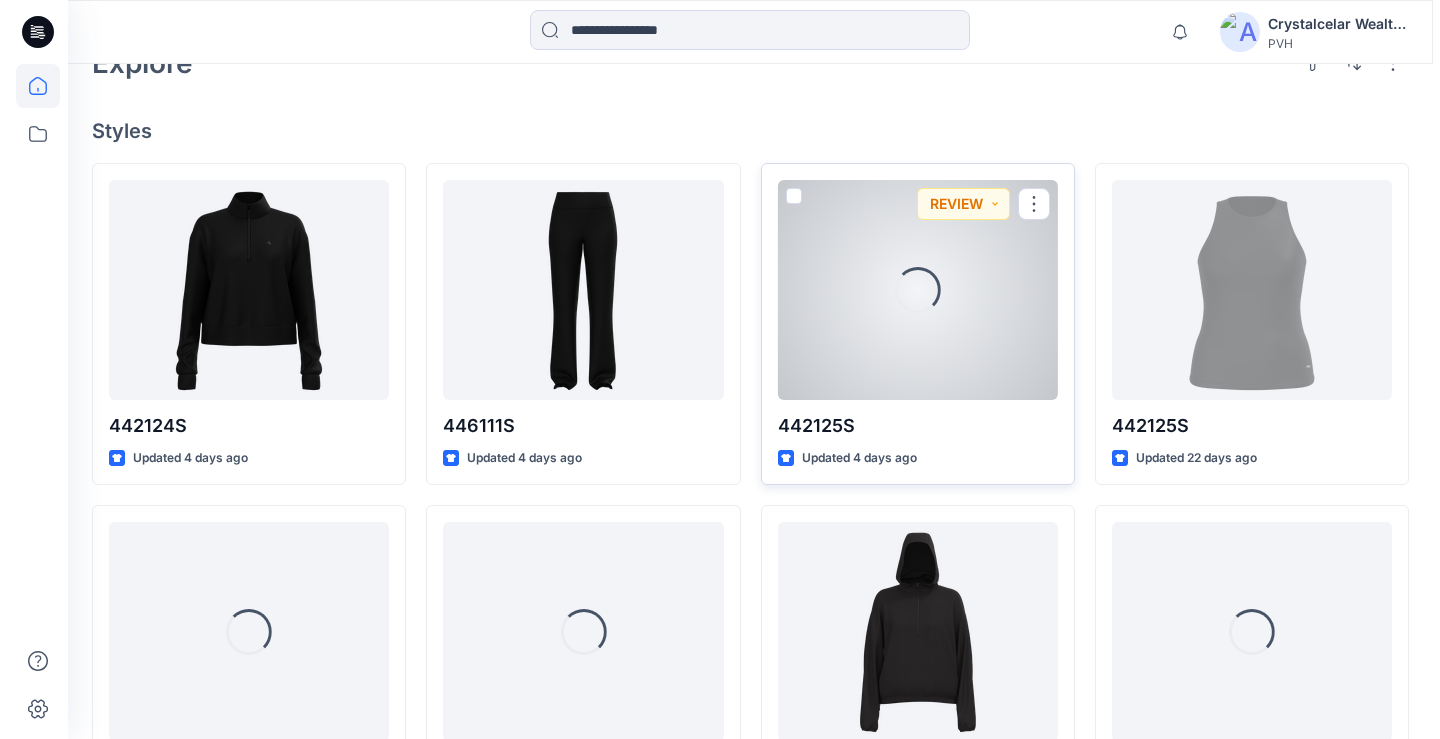 scroll, scrollTop: 0, scrollLeft: 0, axis: both 